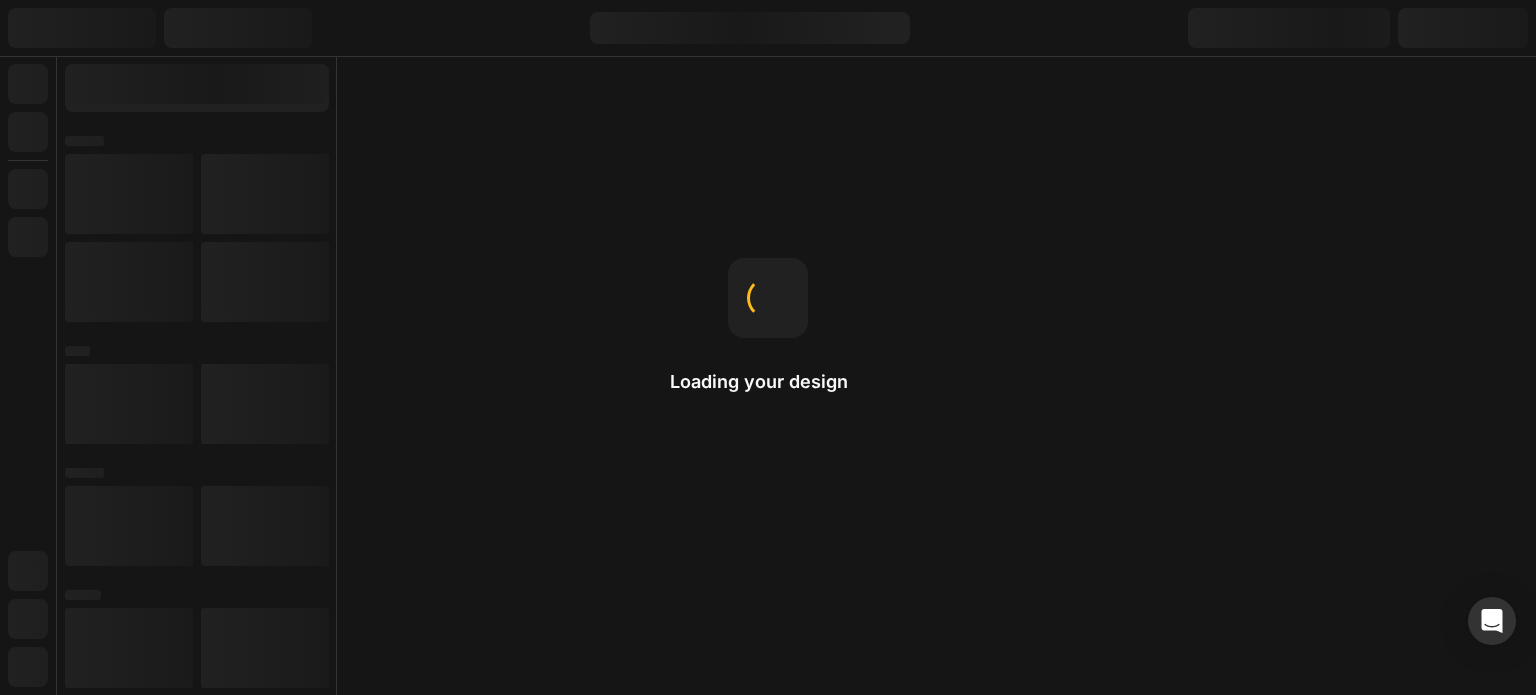 scroll, scrollTop: 0, scrollLeft: 0, axis: both 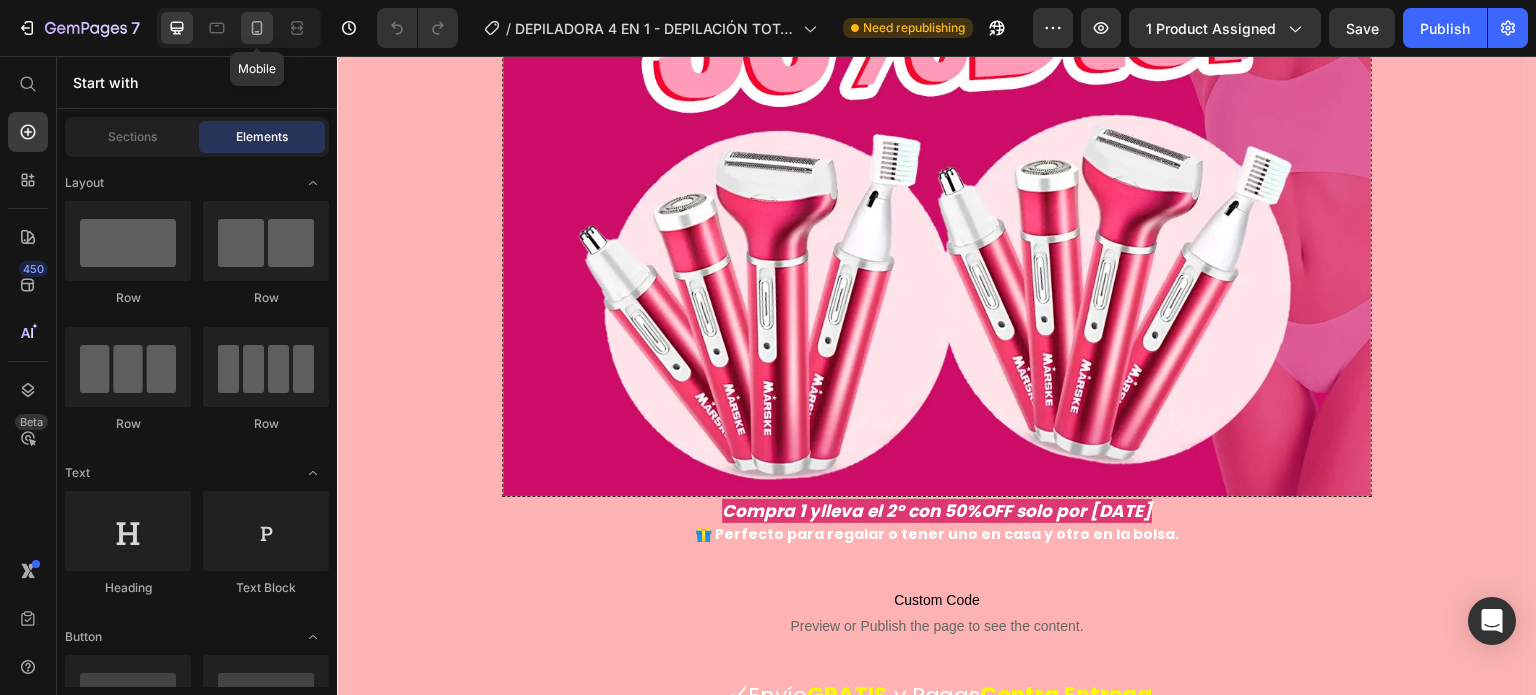 click 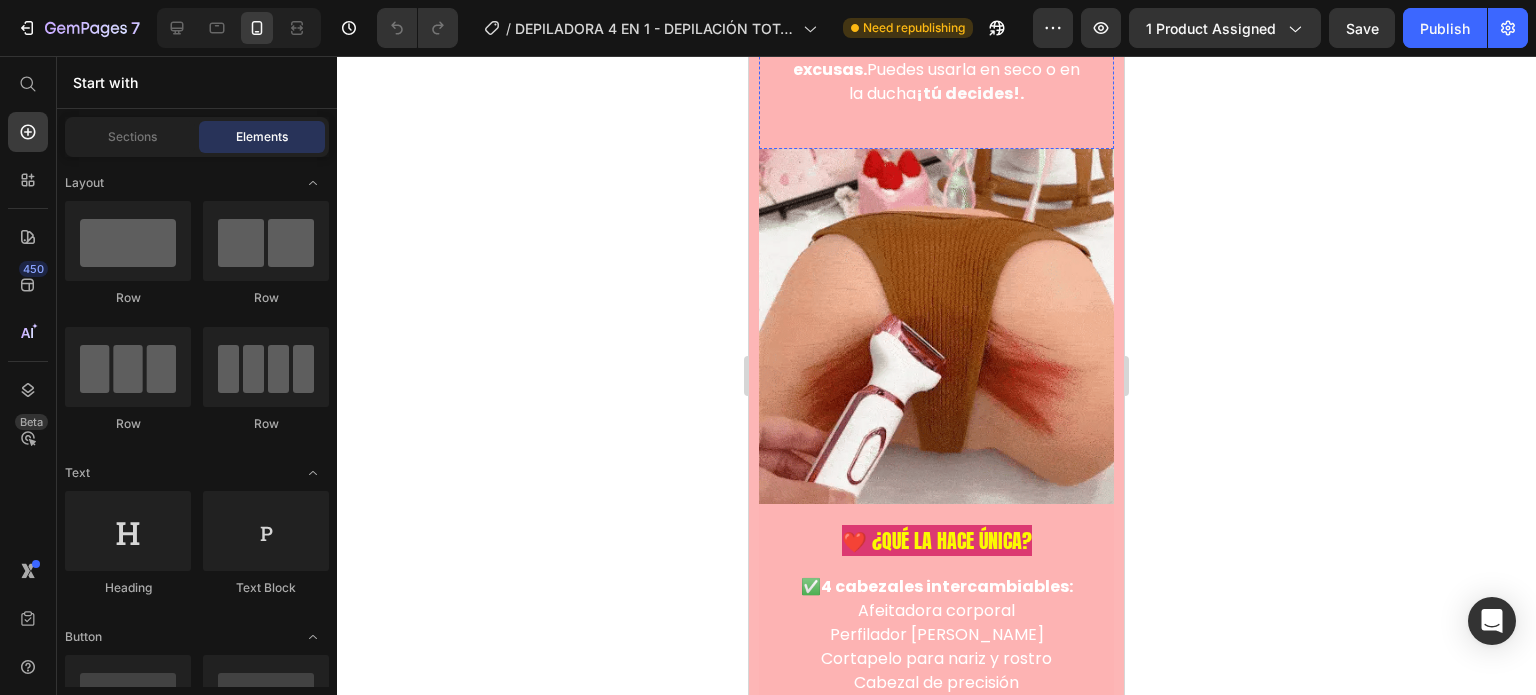 scroll, scrollTop: 1000, scrollLeft: 0, axis: vertical 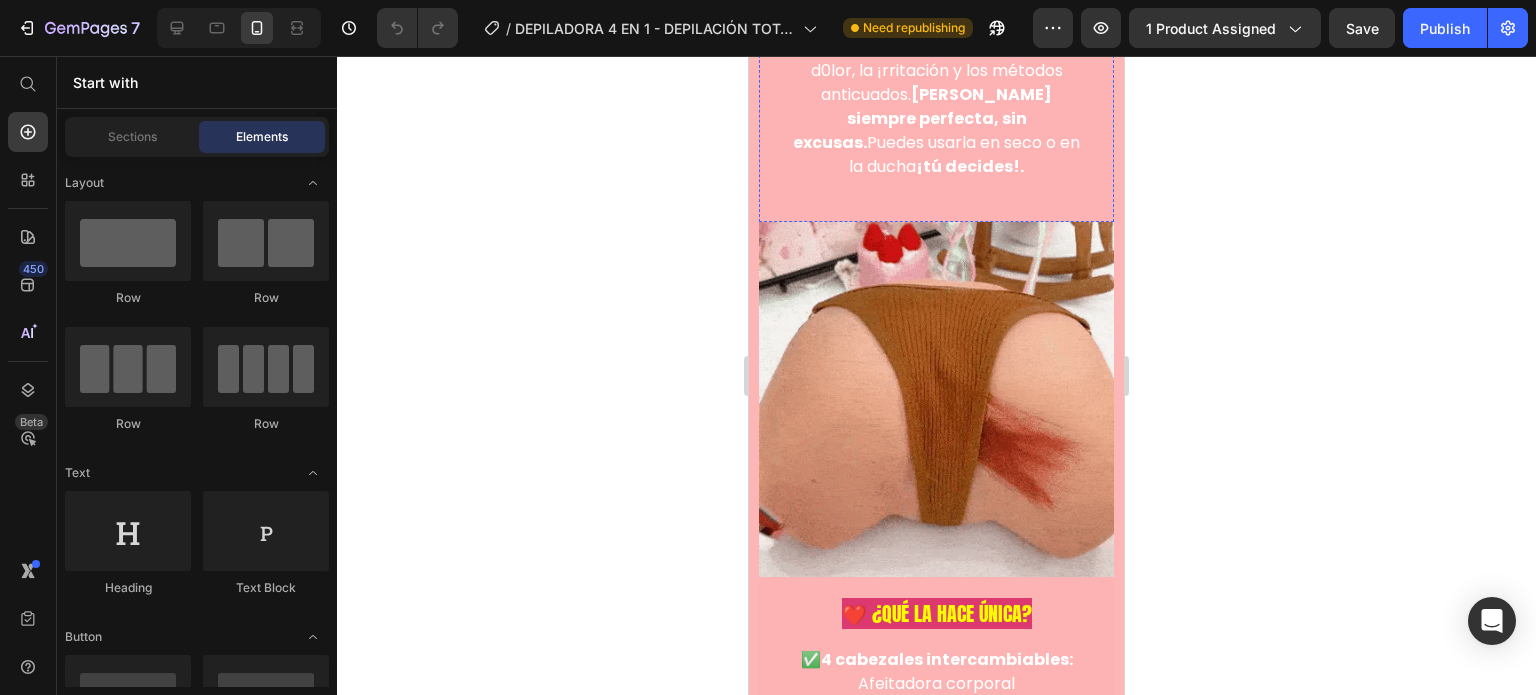 click on "¡Esta depiladora lo resuelve TODO con un solo dispositivo!" at bounding box center (936, -62) 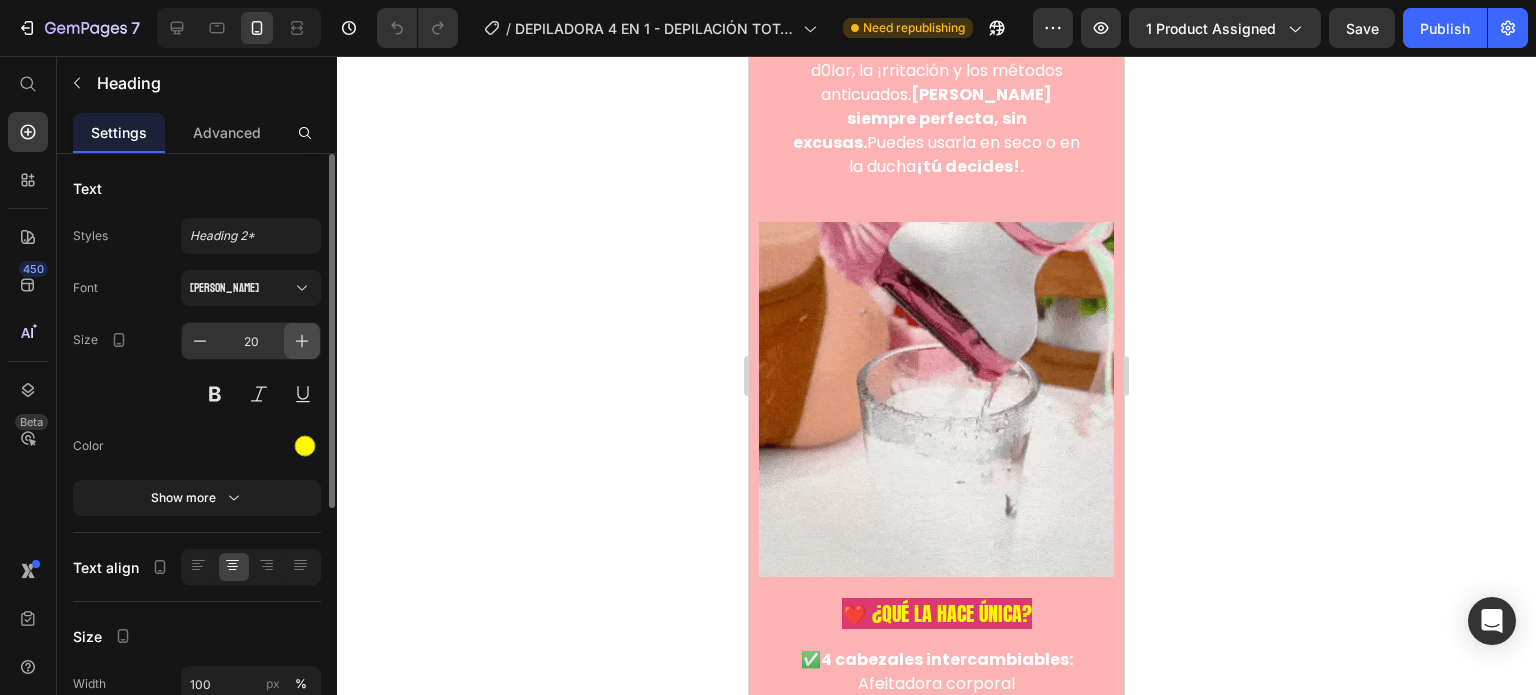 click at bounding box center [302, 341] 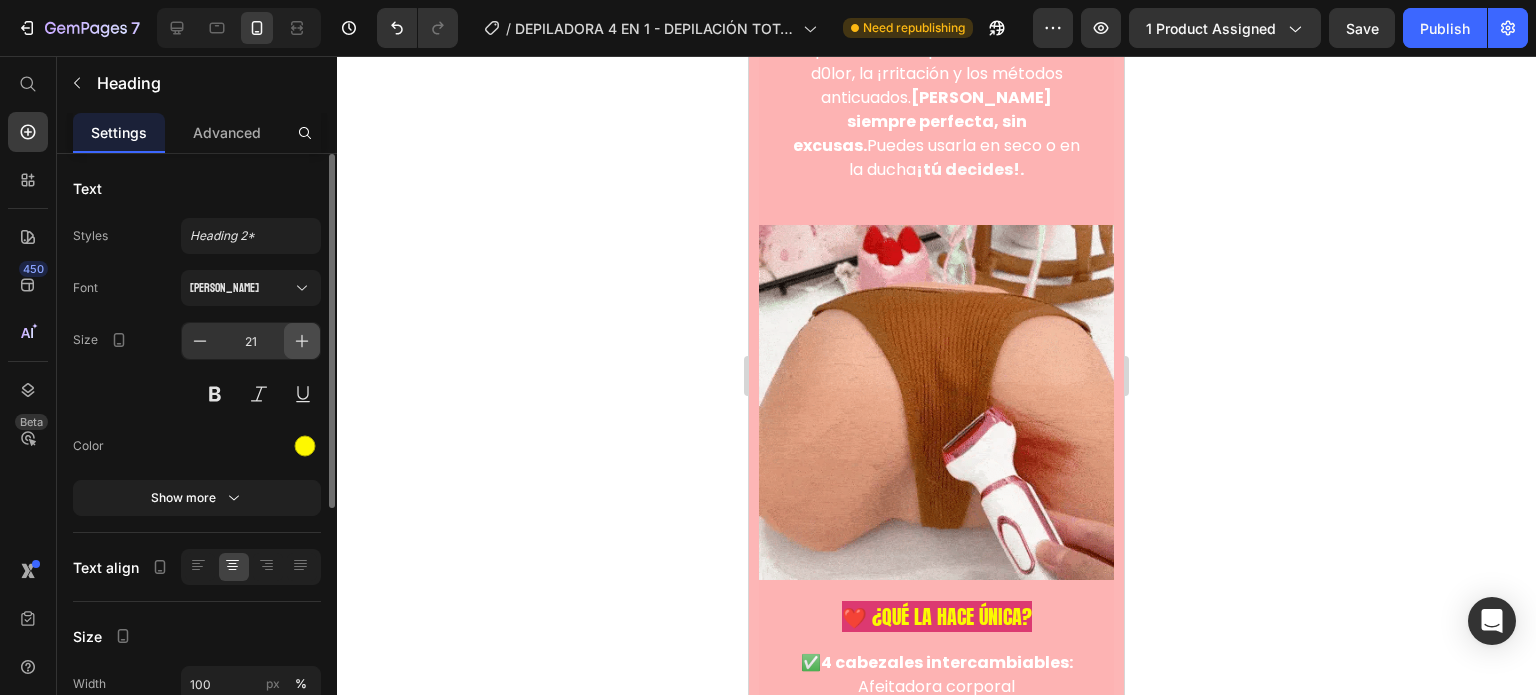 click at bounding box center [302, 341] 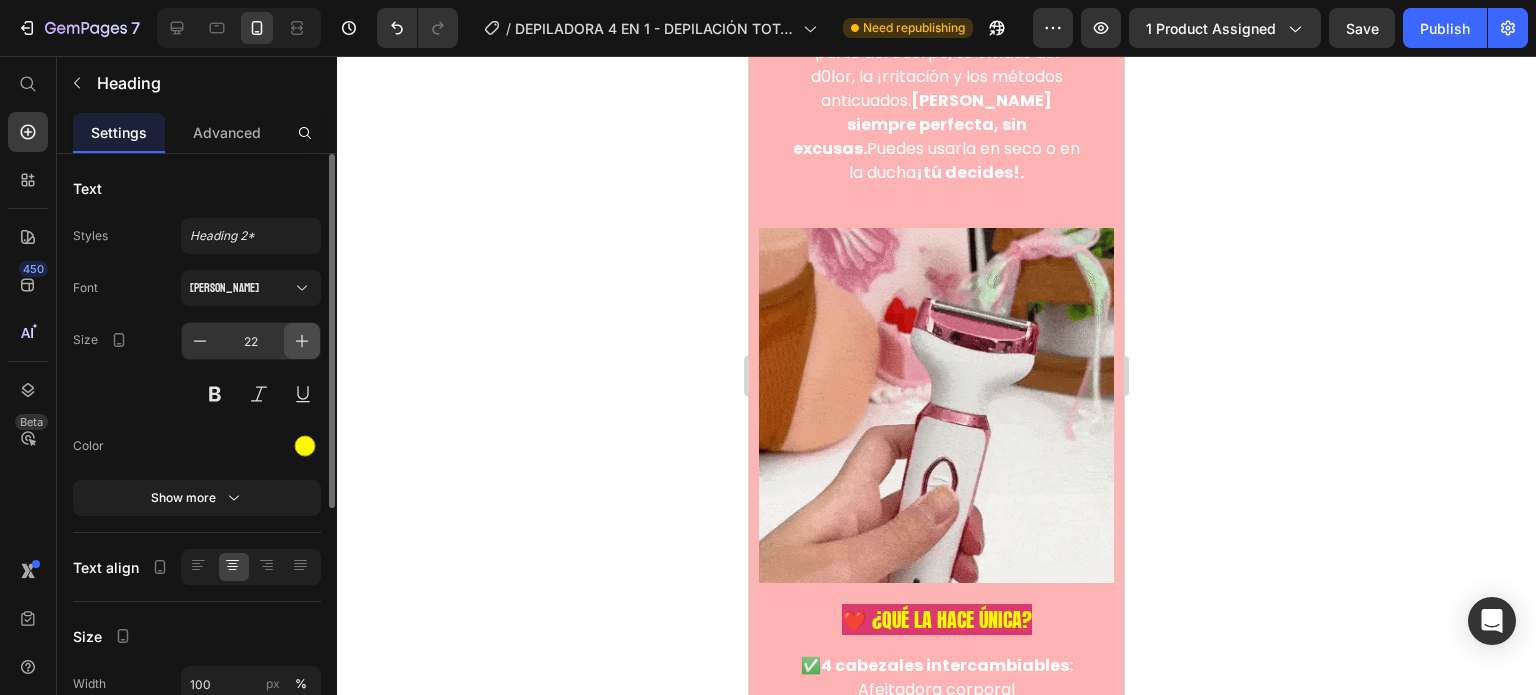 click at bounding box center [302, 341] 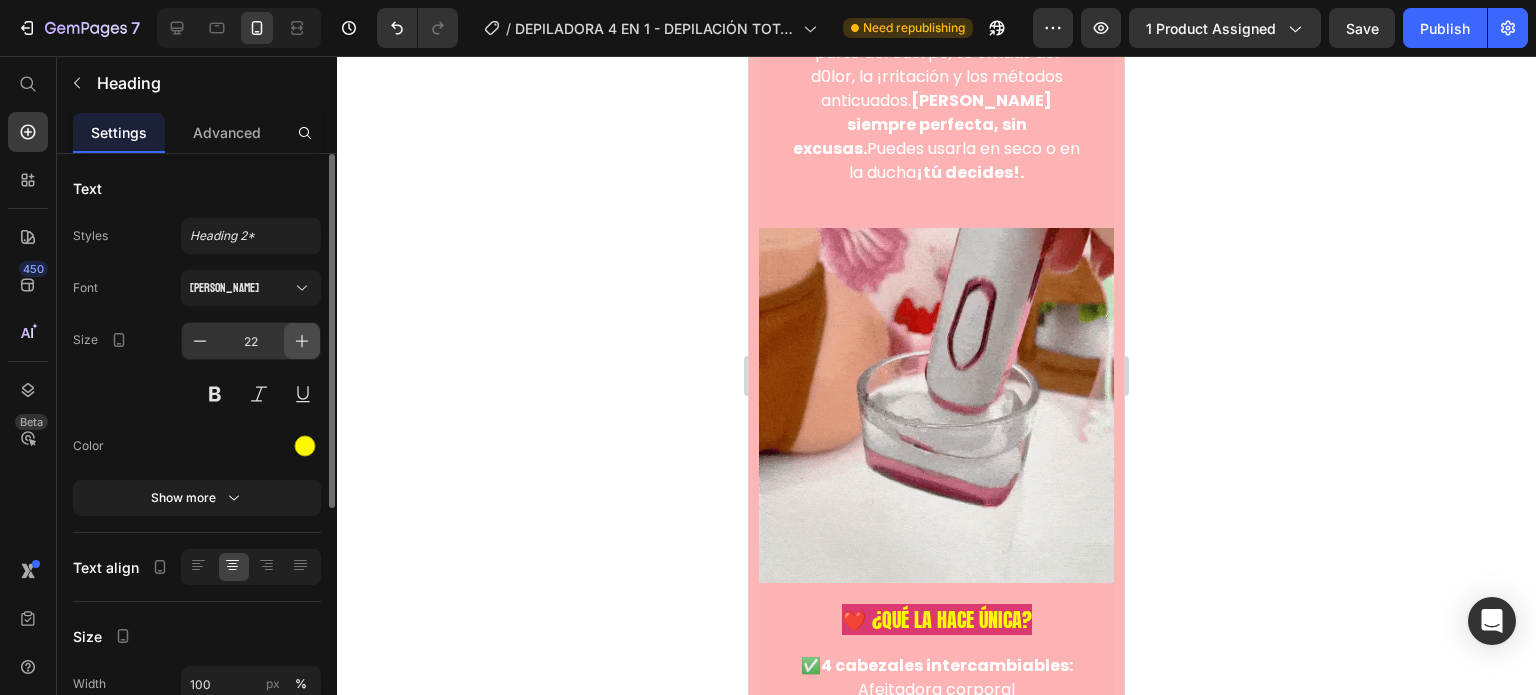 type on "23" 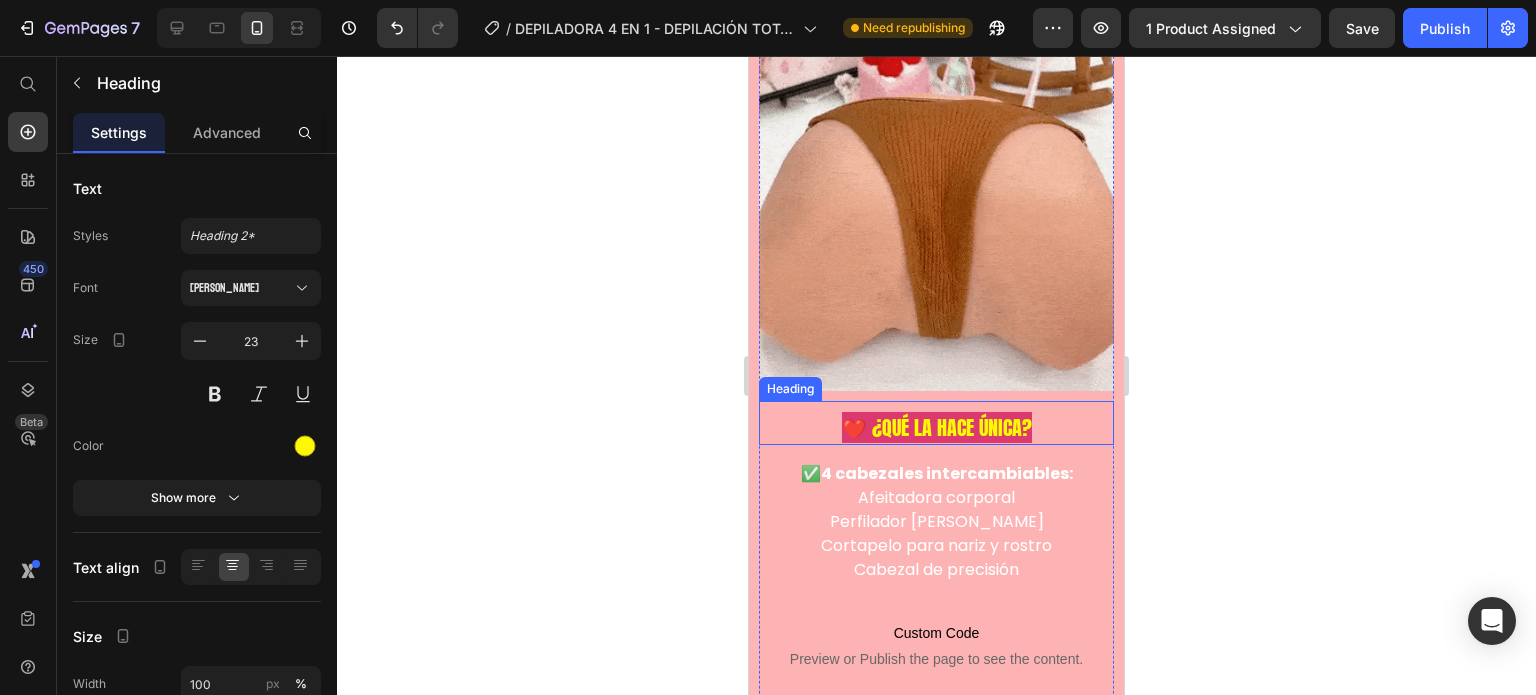 scroll, scrollTop: 1600, scrollLeft: 0, axis: vertical 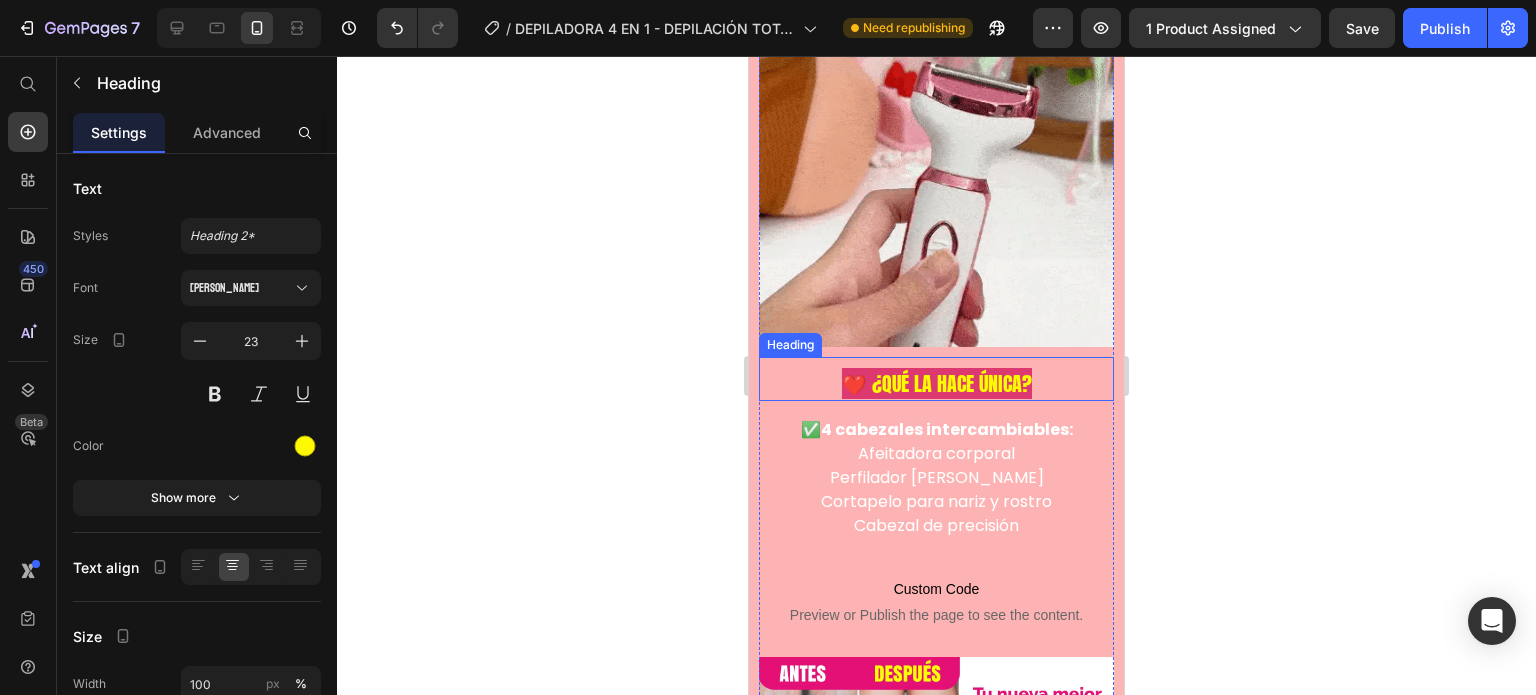 click on "❤️ ¿Qué la hace única?" at bounding box center (937, 383) 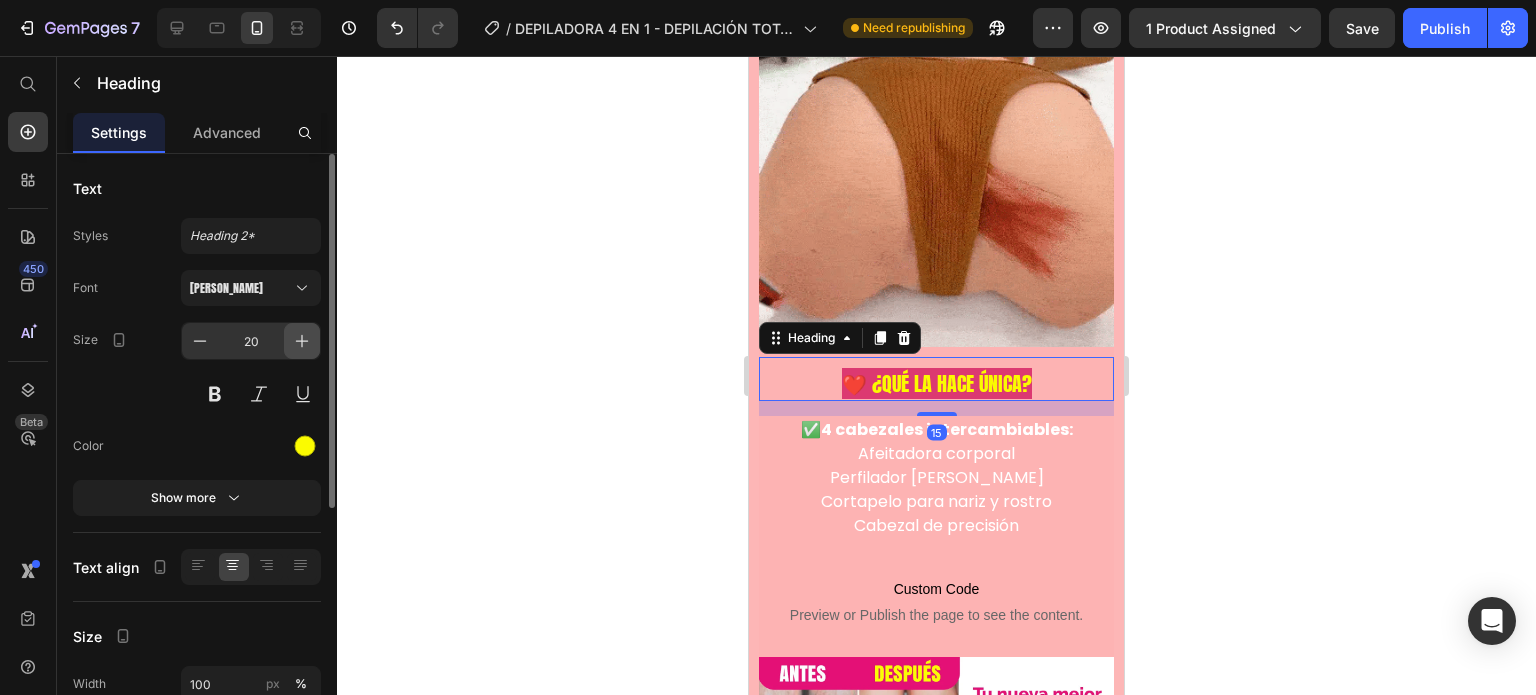 click 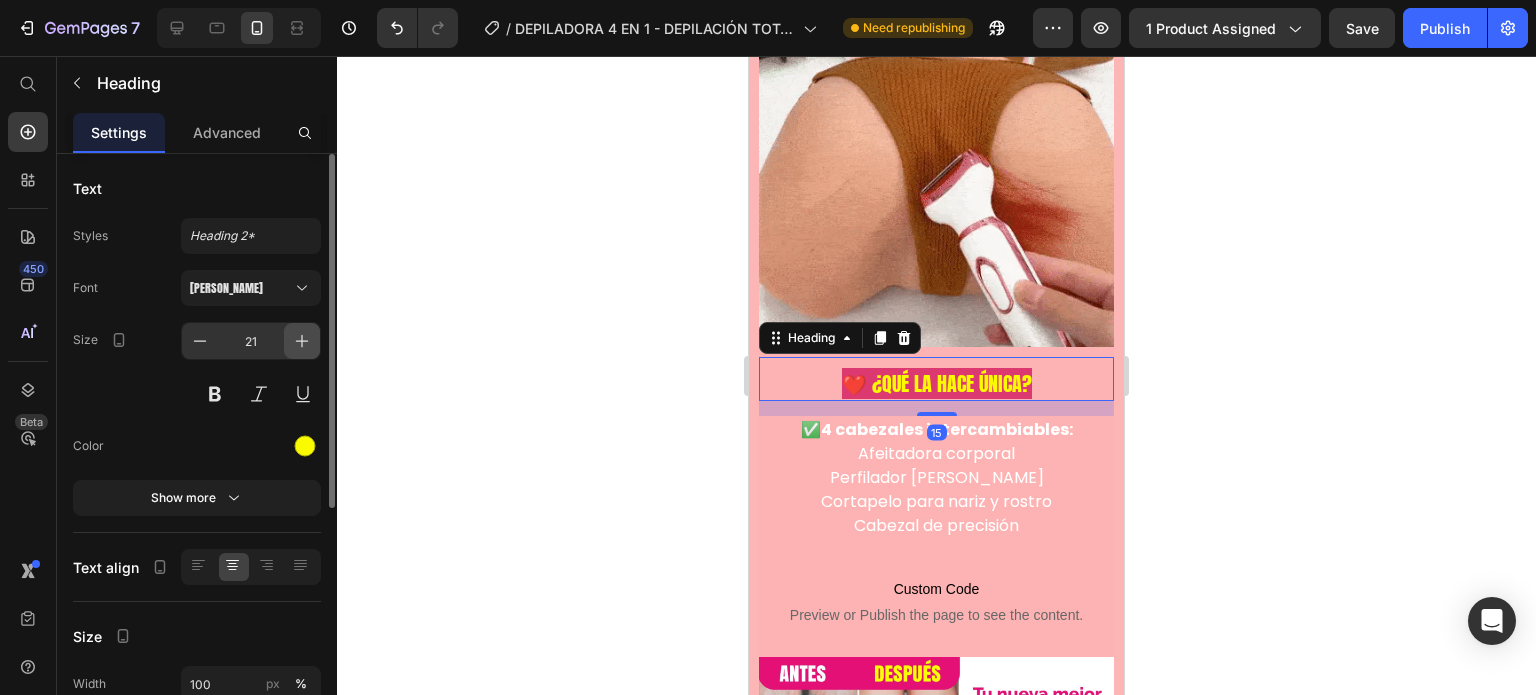 click 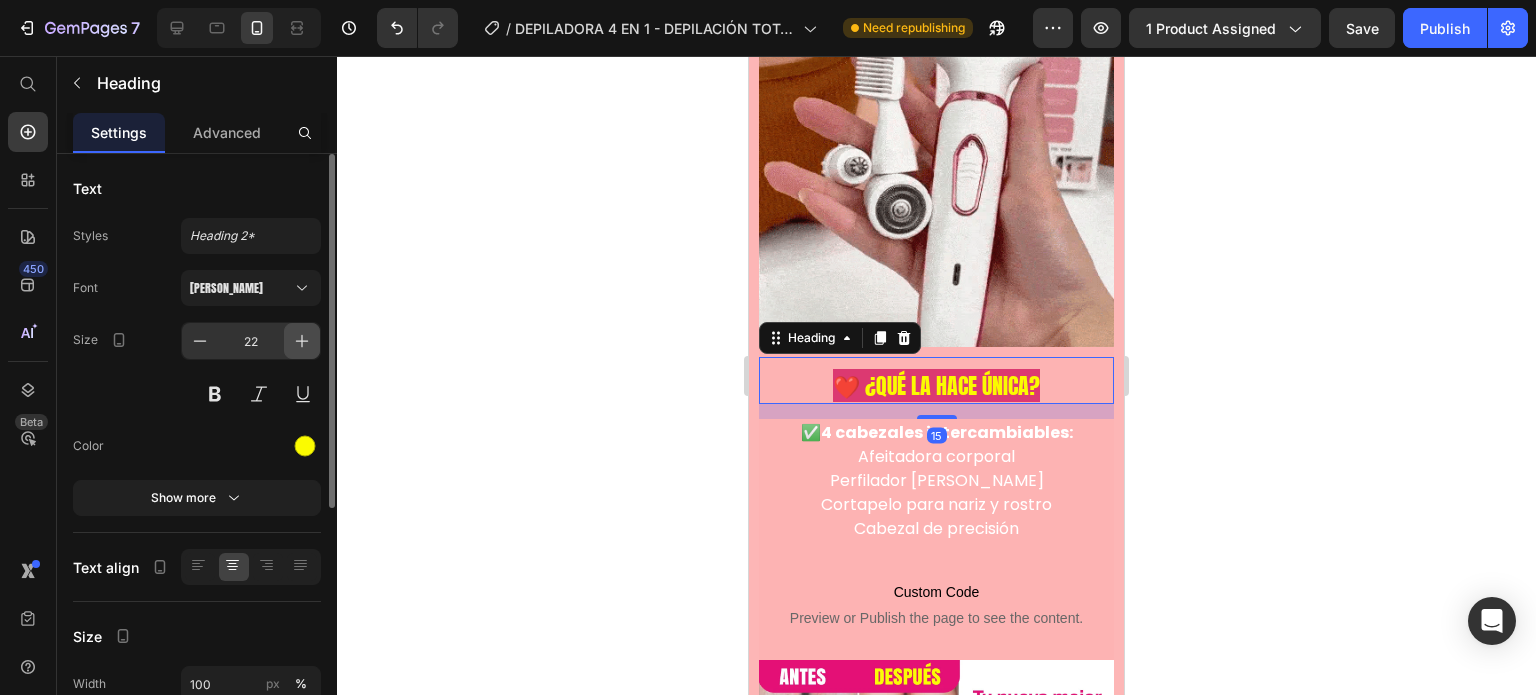 click 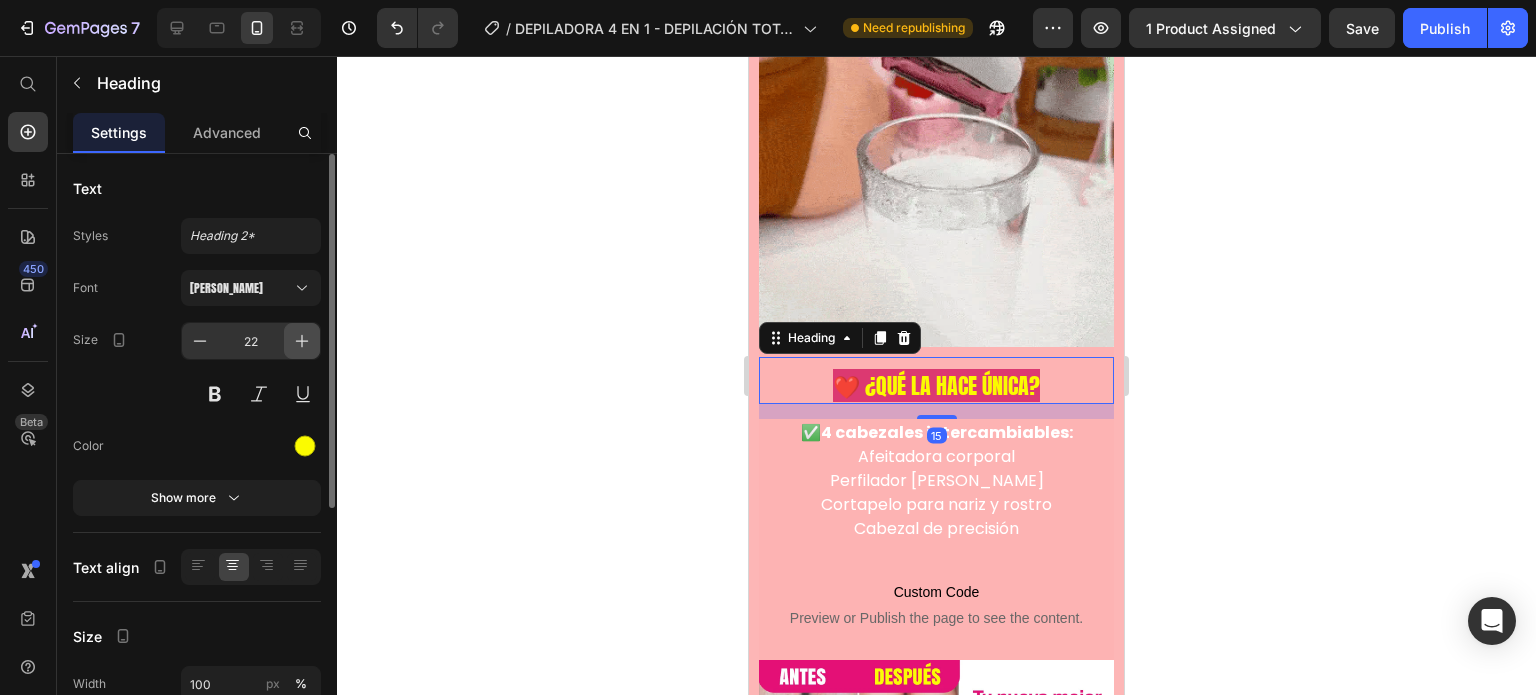 type on "23" 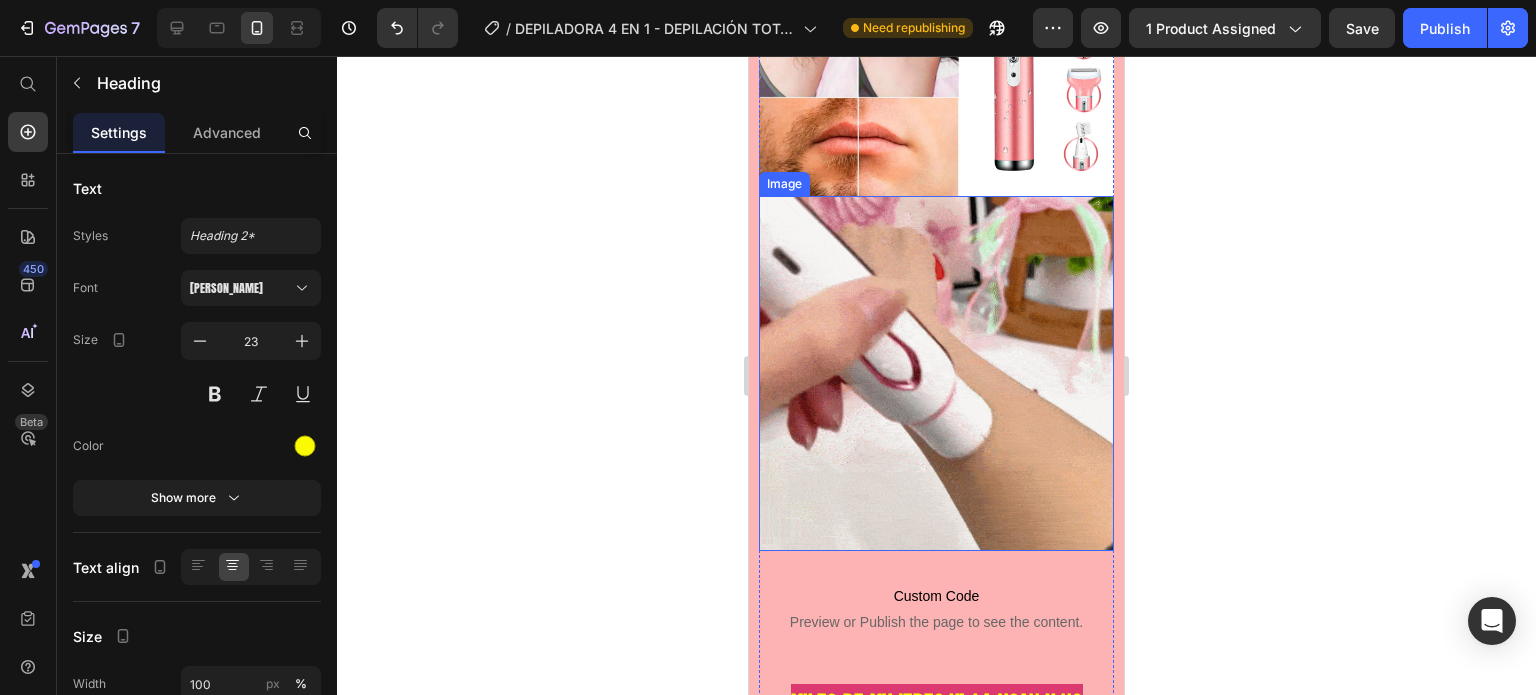 scroll, scrollTop: 2700, scrollLeft: 0, axis: vertical 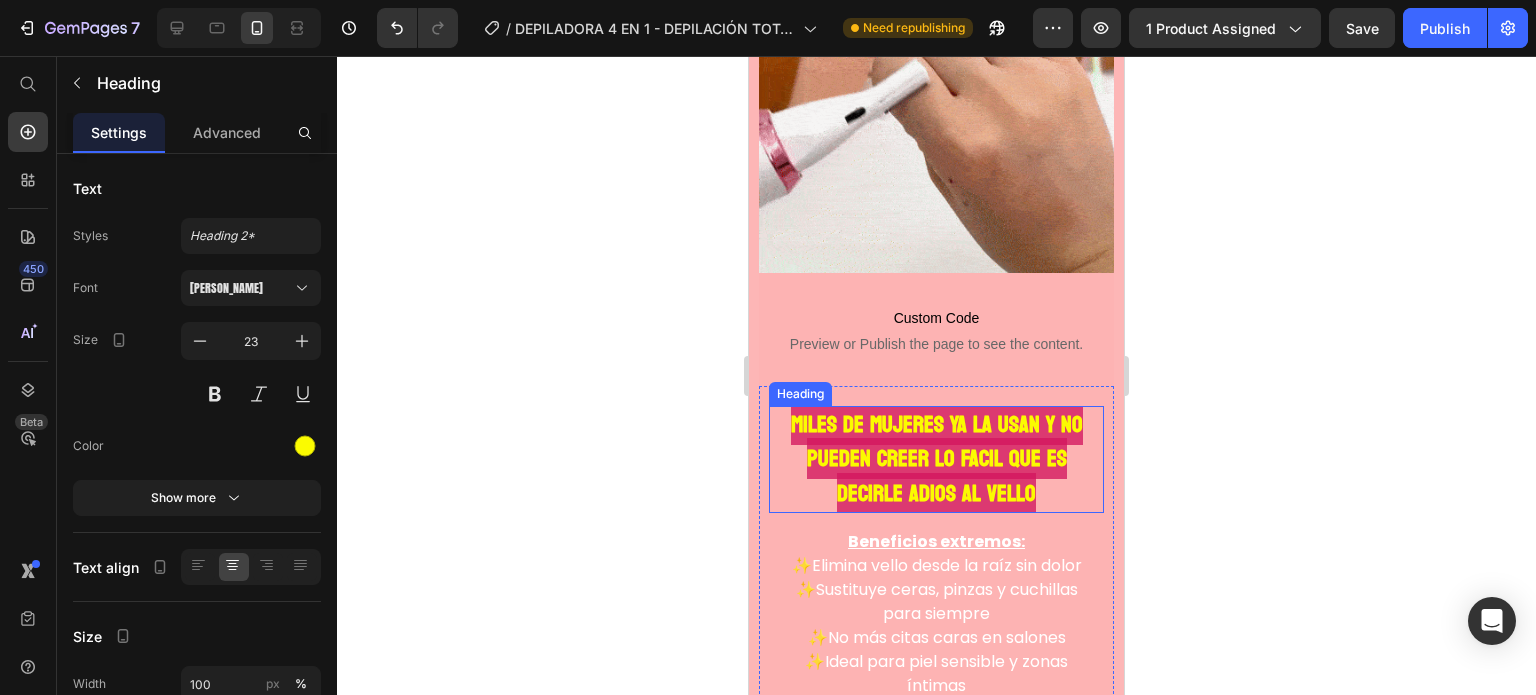click on "Miles de mujeres ya la usan y no pueden creer lo facil que es decirle adios al vello" at bounding box center [937, 459] 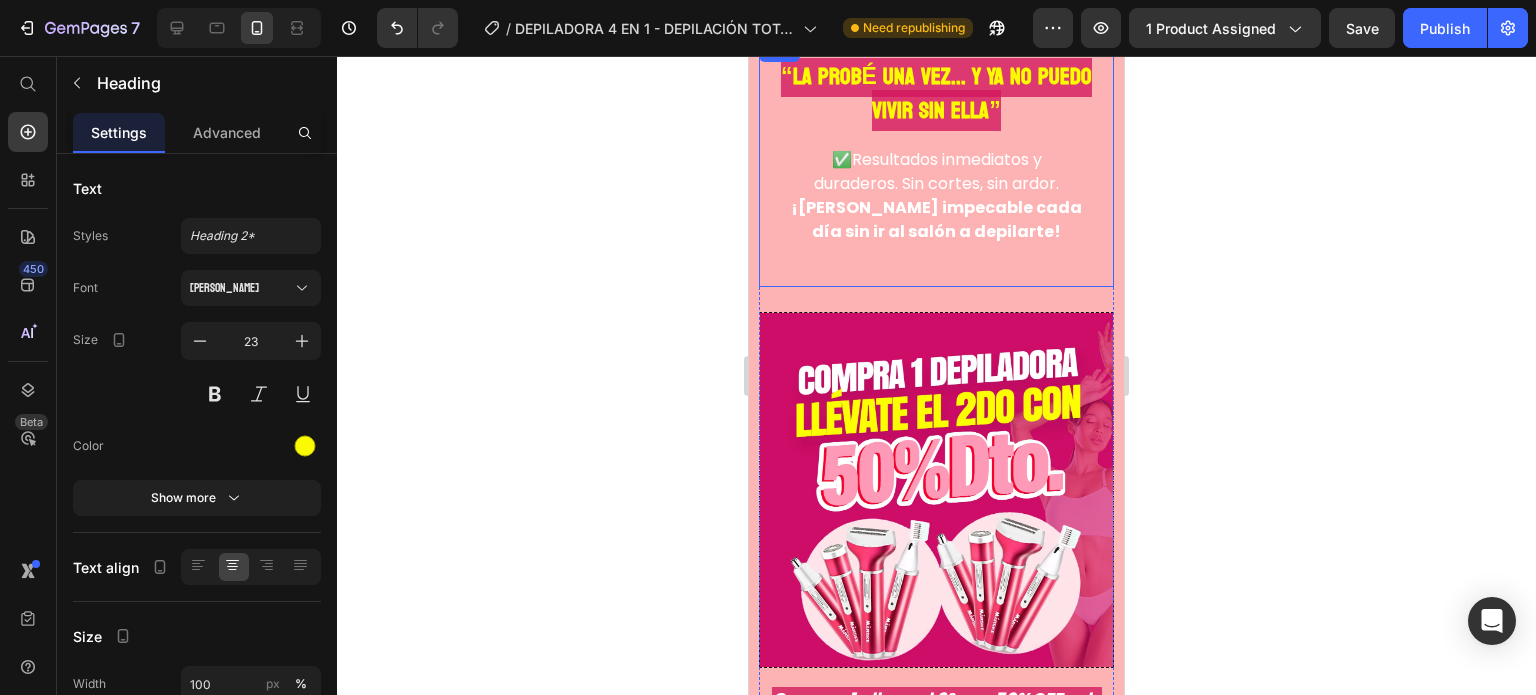 scroll, scrollTop: 4100, scrollLeft: 0, axis: vertical 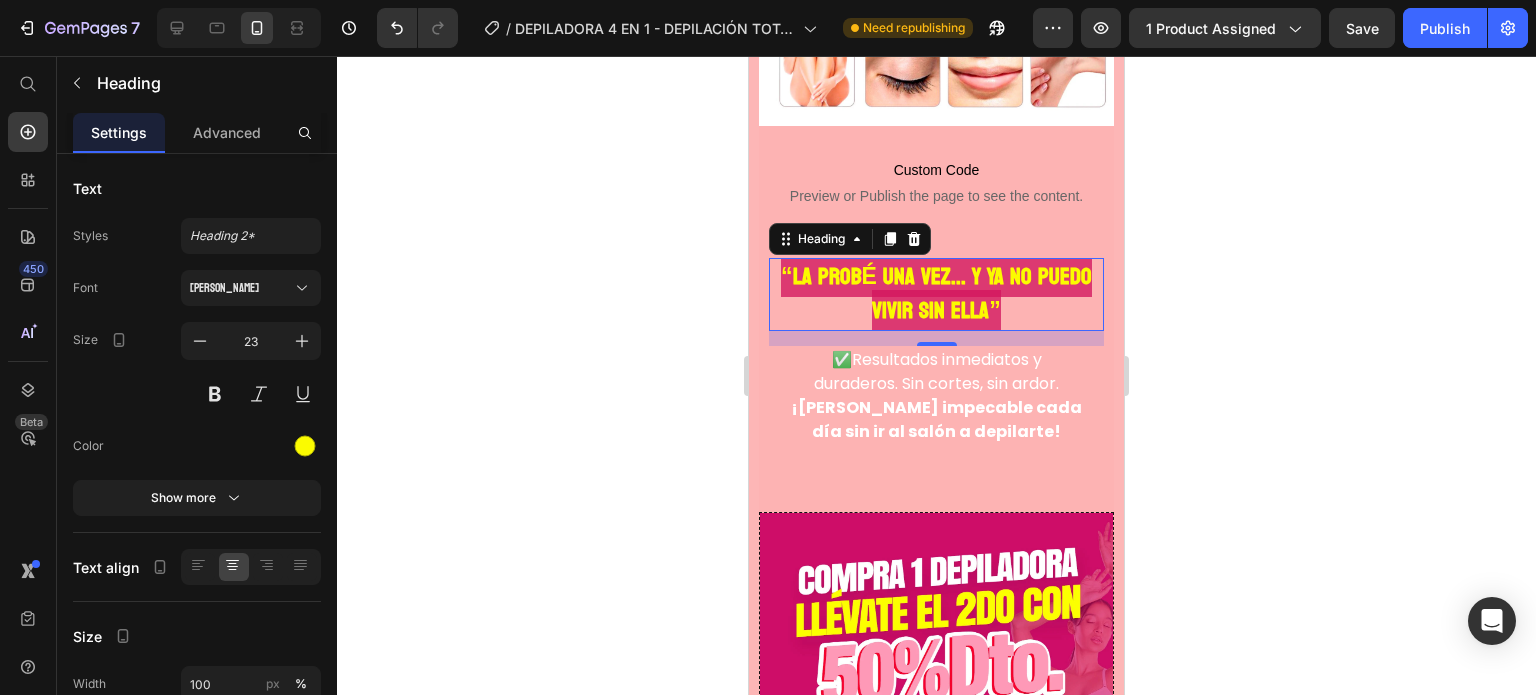 click on "“La probé una vez... y ya no puedo vivir sin ella”" at bounding box center (936, 294) 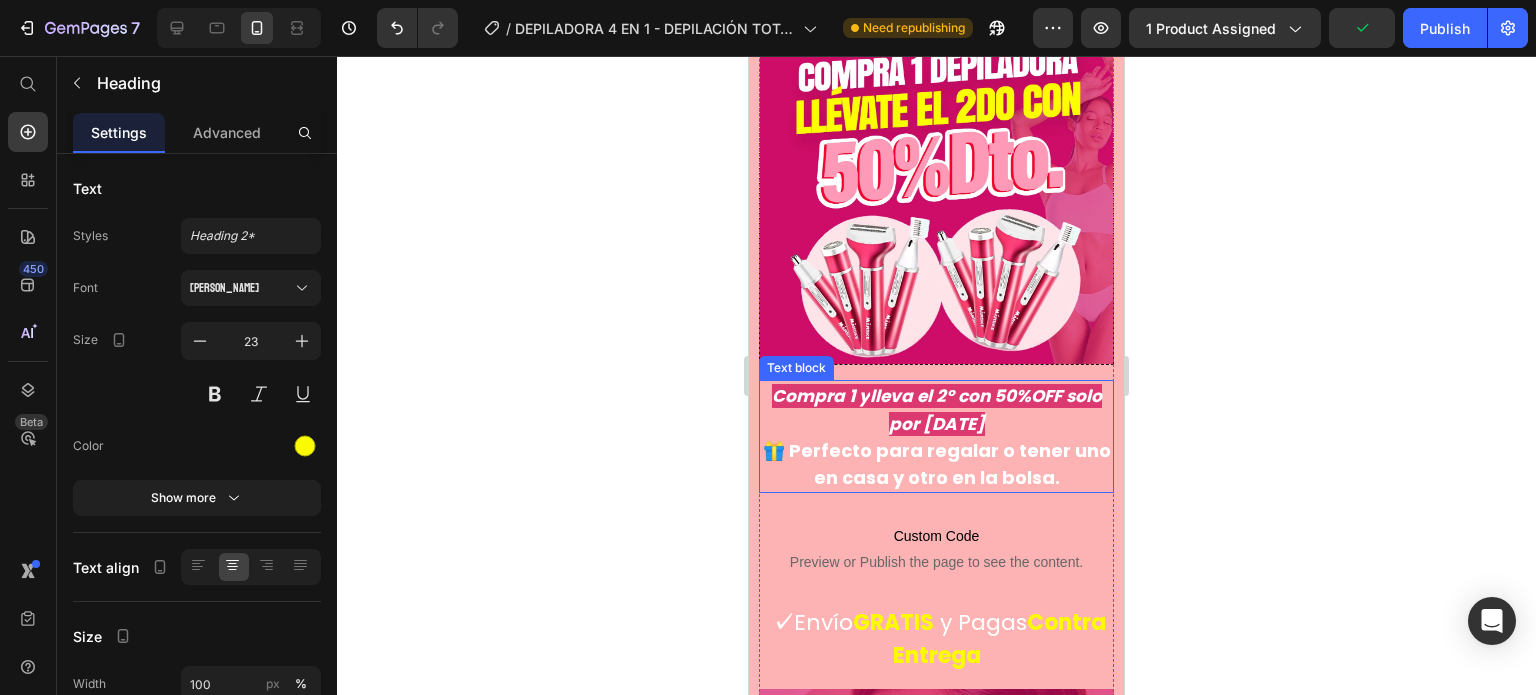 scroll, scrollTop: 4600, scrollLeft: 0, axis: vertical 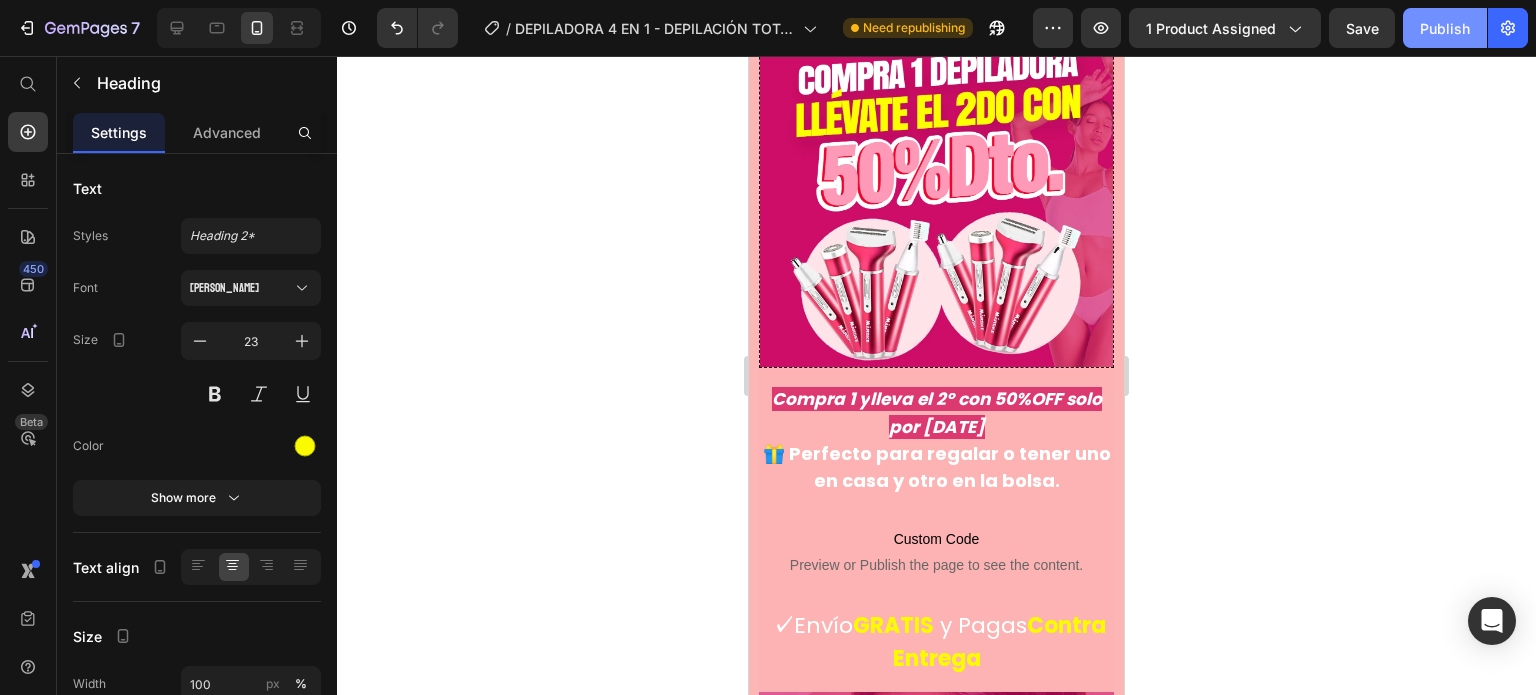 click on "Publish" at bounding box center (1445, 28) 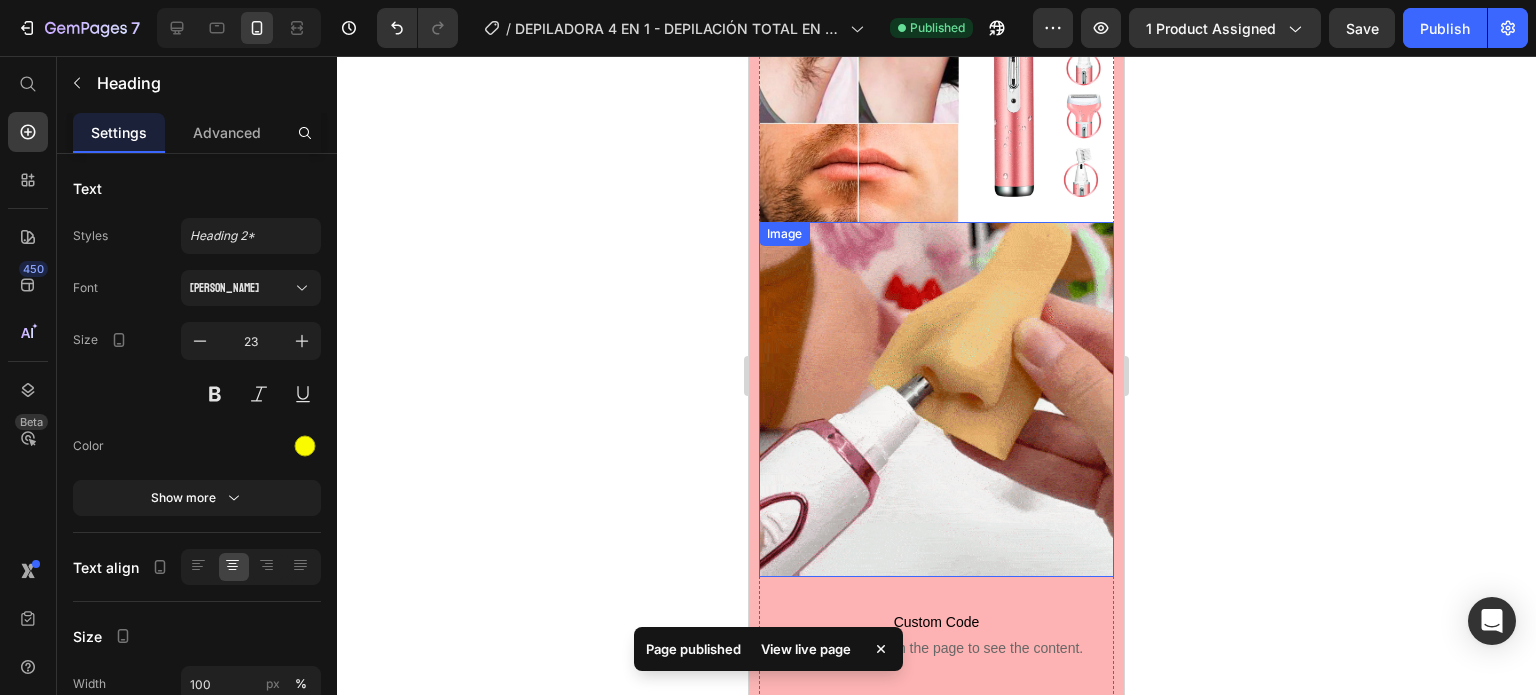 scroll, scrollTop: 2300, scrollLeft: 0, axis: vertical 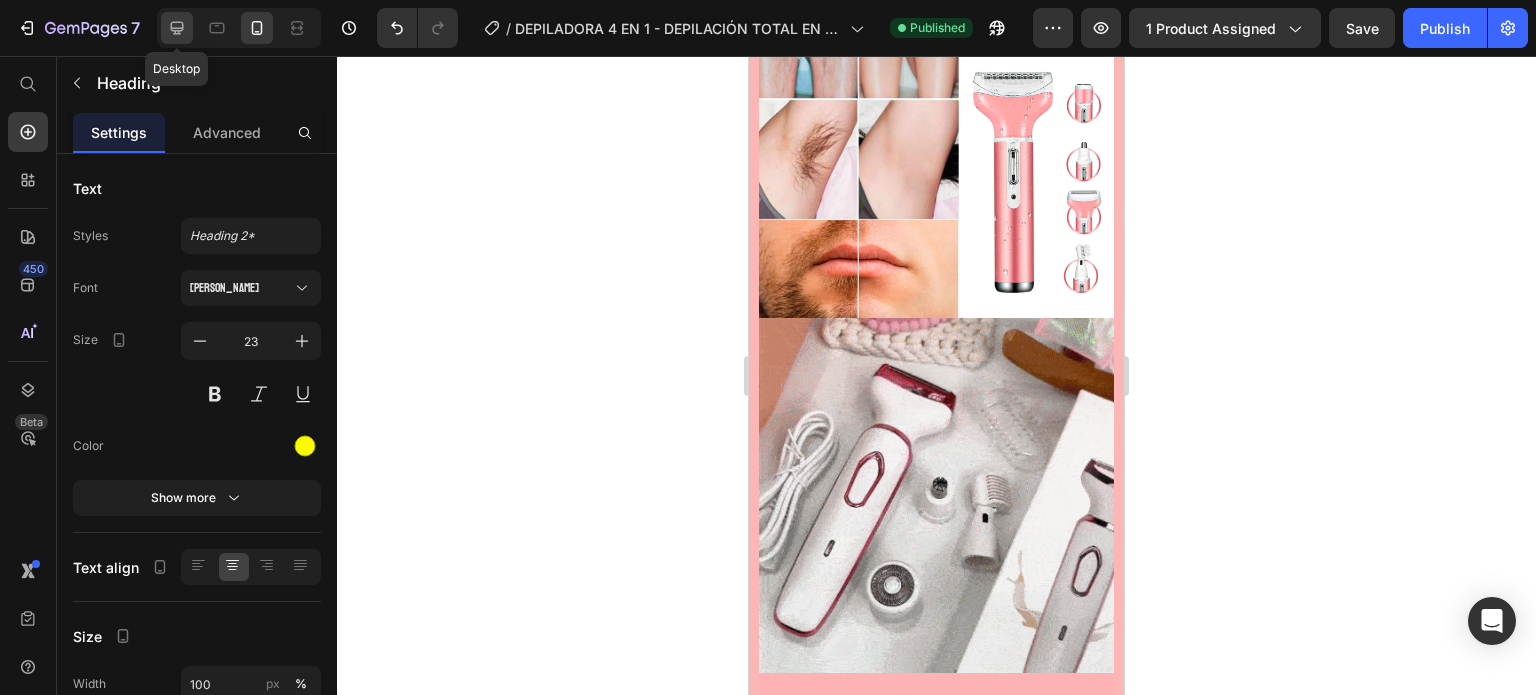 click 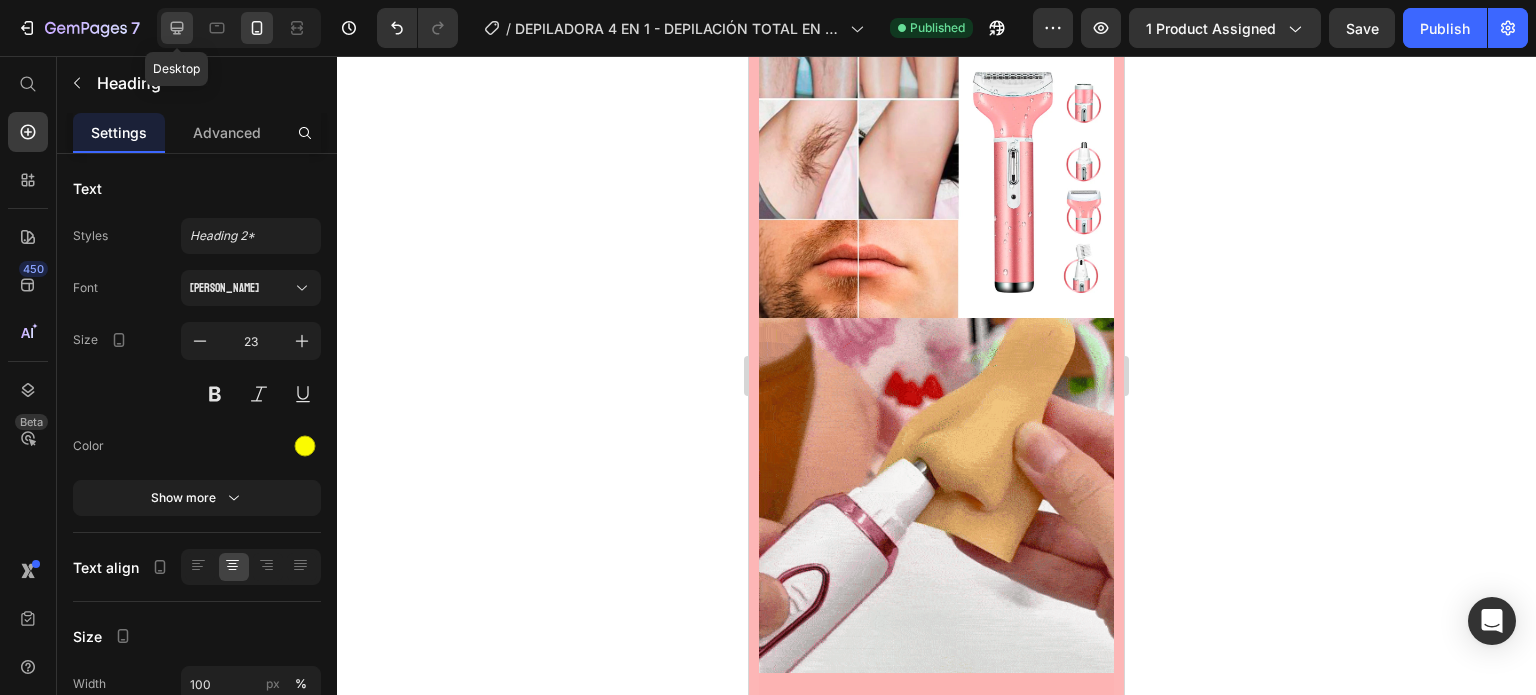 type on "31" 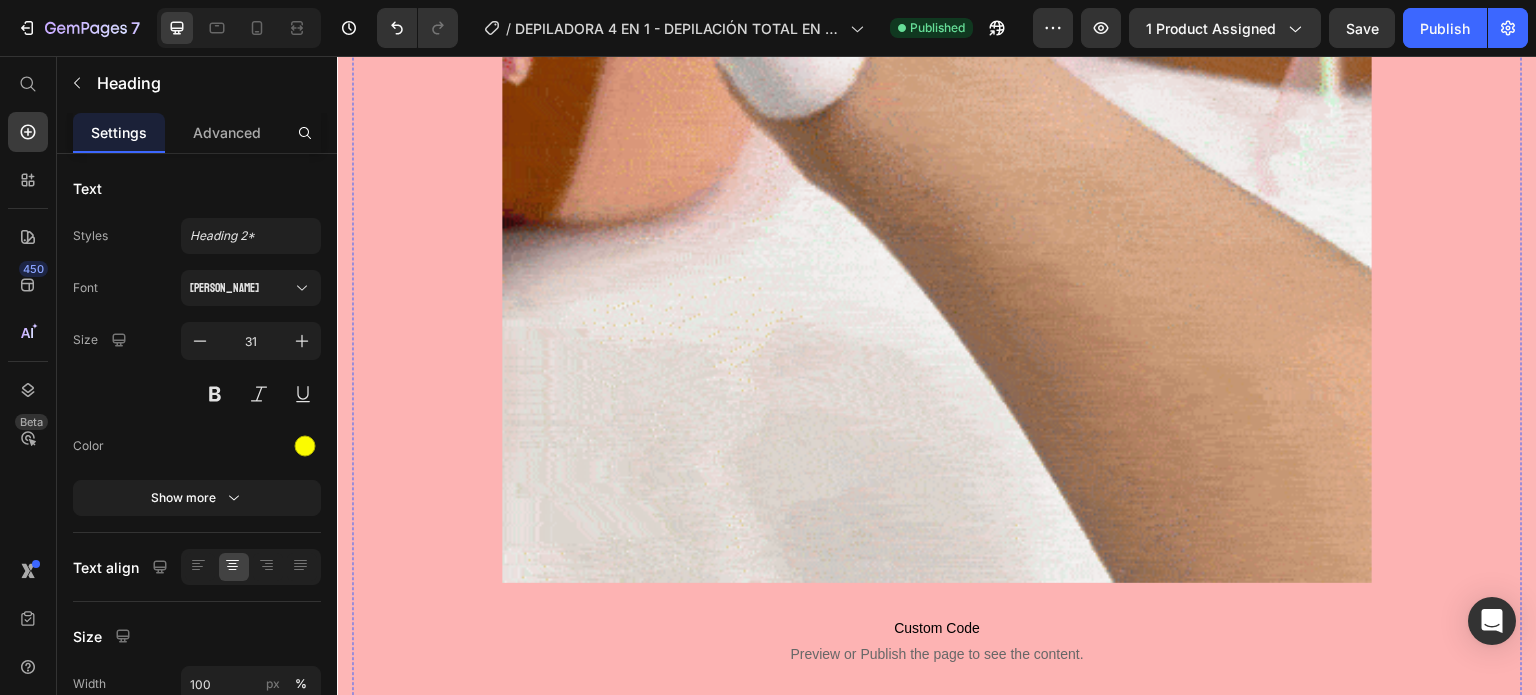 scroll, scrollTop: 4148, scrollLeft: 0, axis: vertical 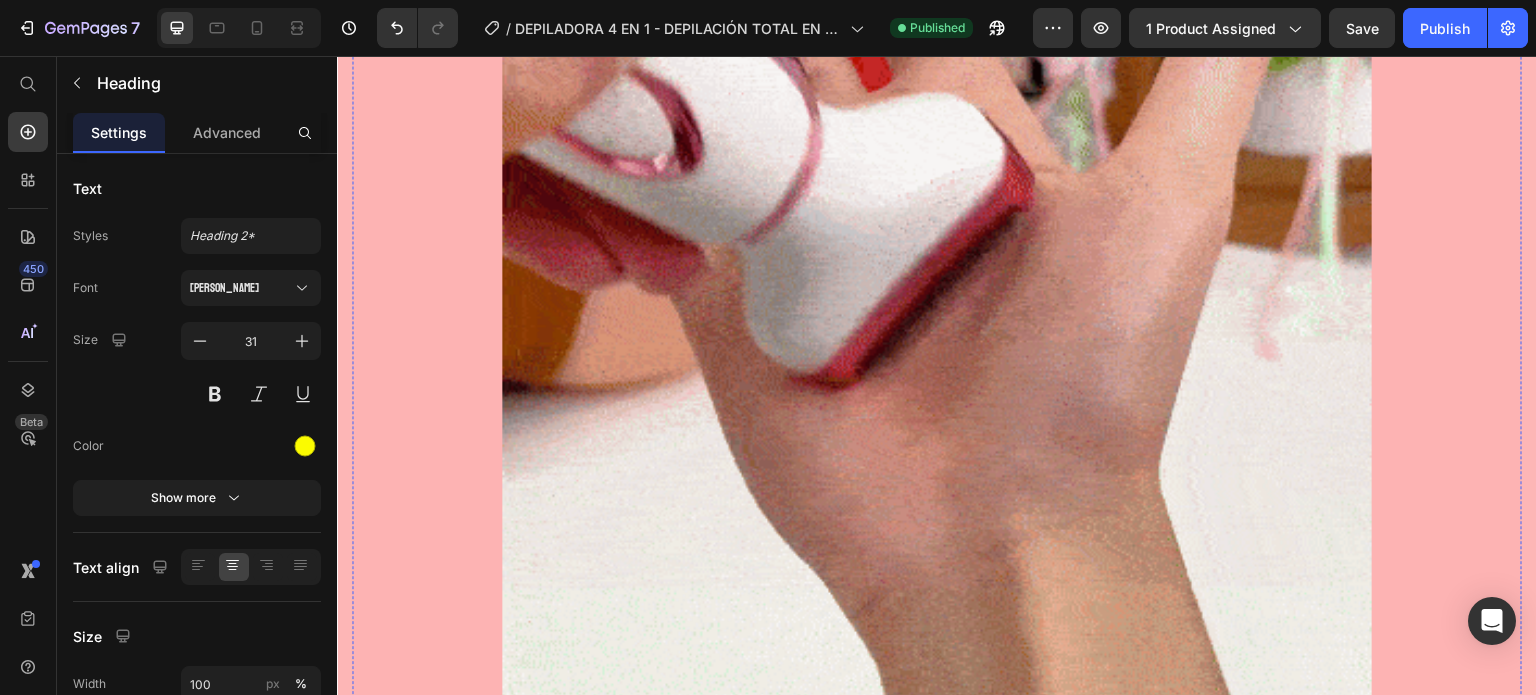 click at bounding box center (937, 312) 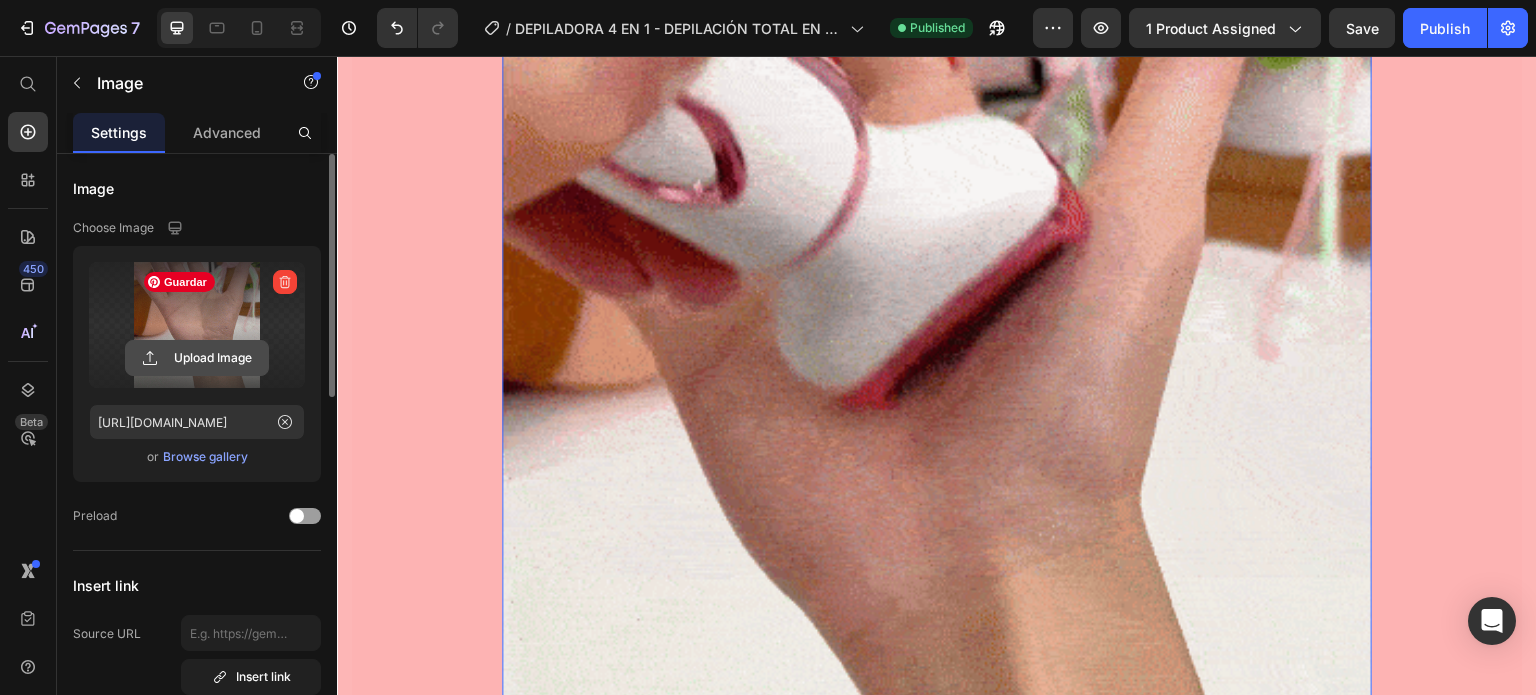 click 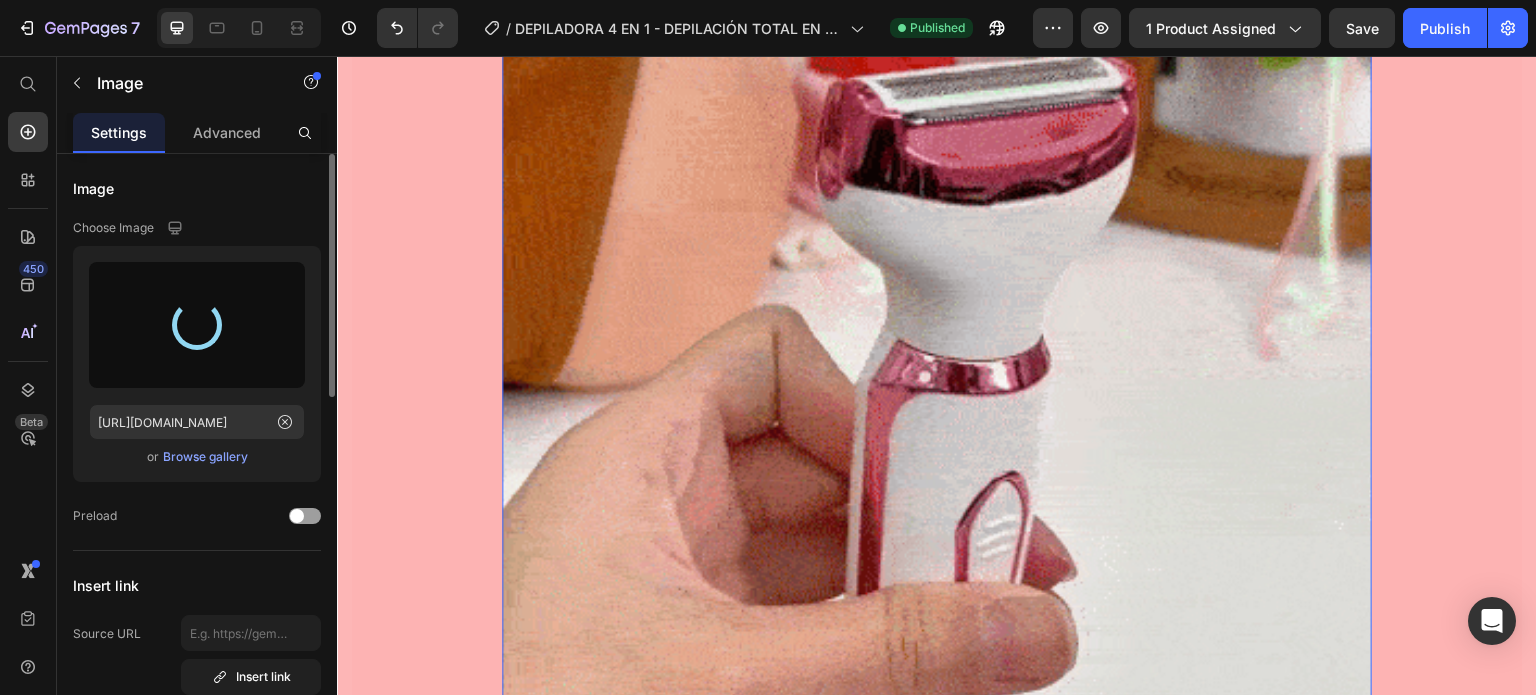 type on "[URL][DOMAIN_NAME]" 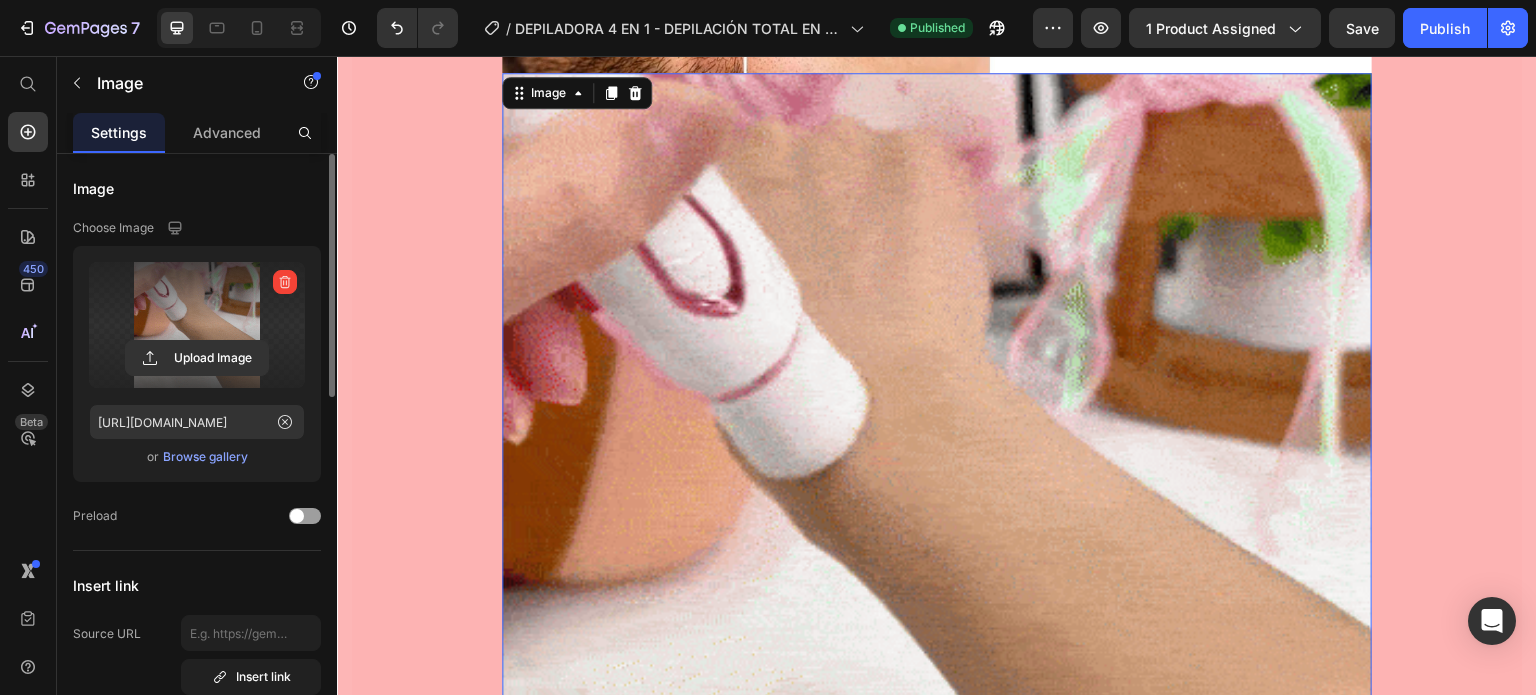 scroll, scrollTop: 3848, scrollLeft: 0, axis: vertical 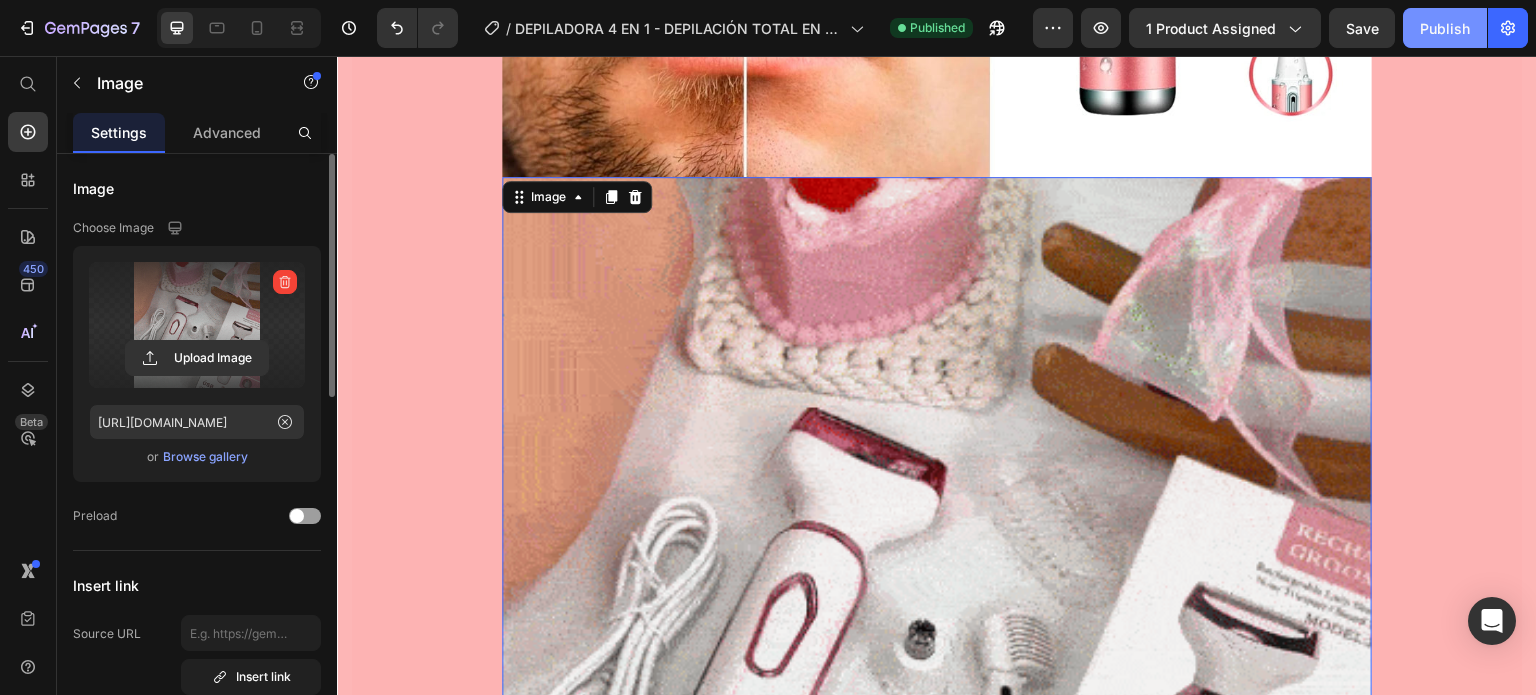 click on "Publish" at bounding box center [1445, 28] 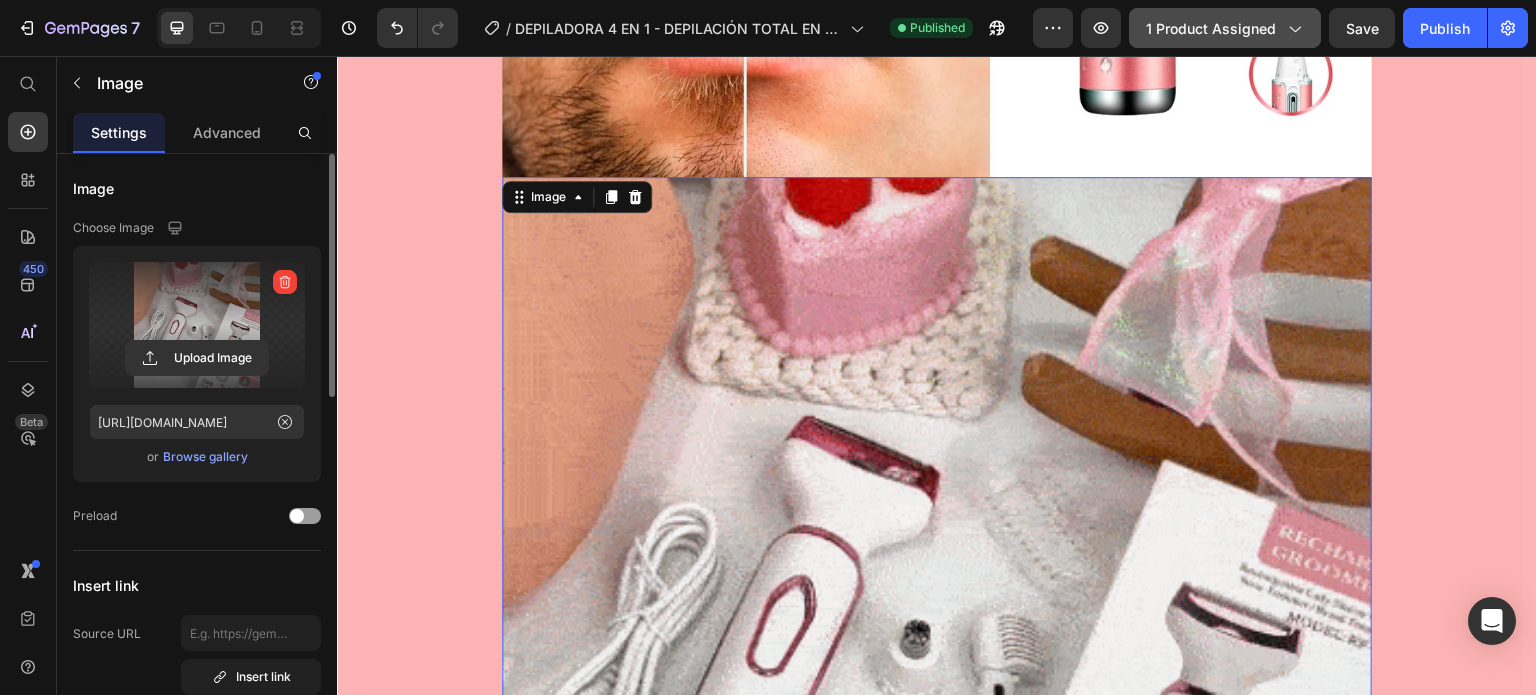 click 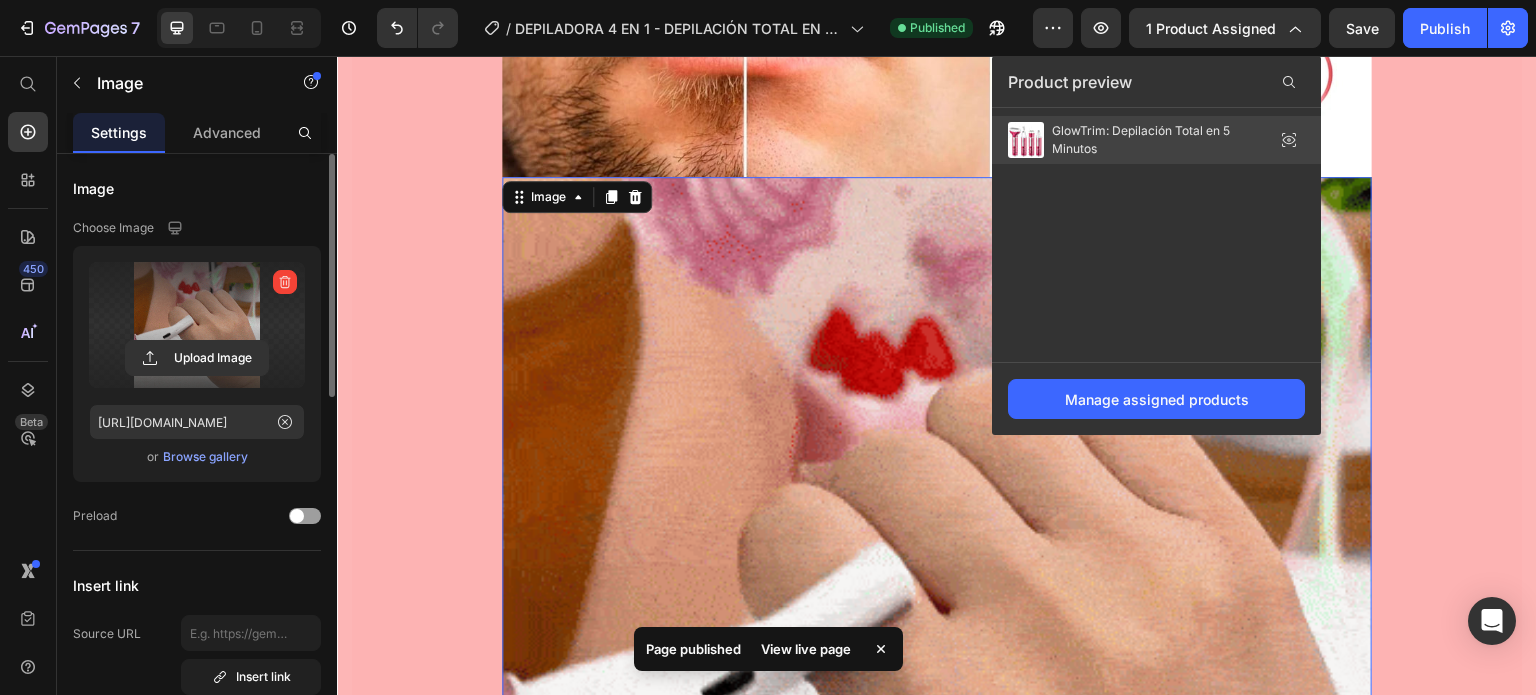 click on "GlowTrim: Depilación Total en 5 Minutos" at bounding box center [1152, 140] 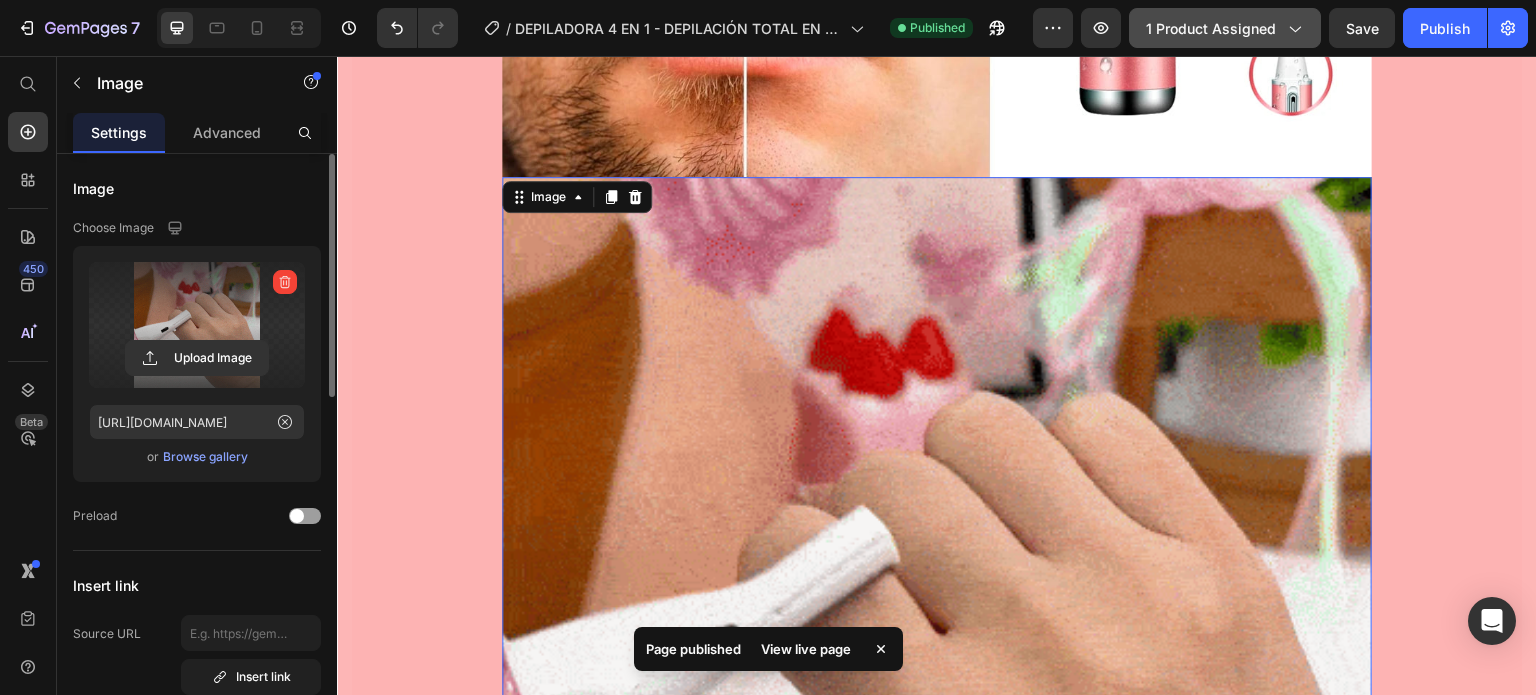 click 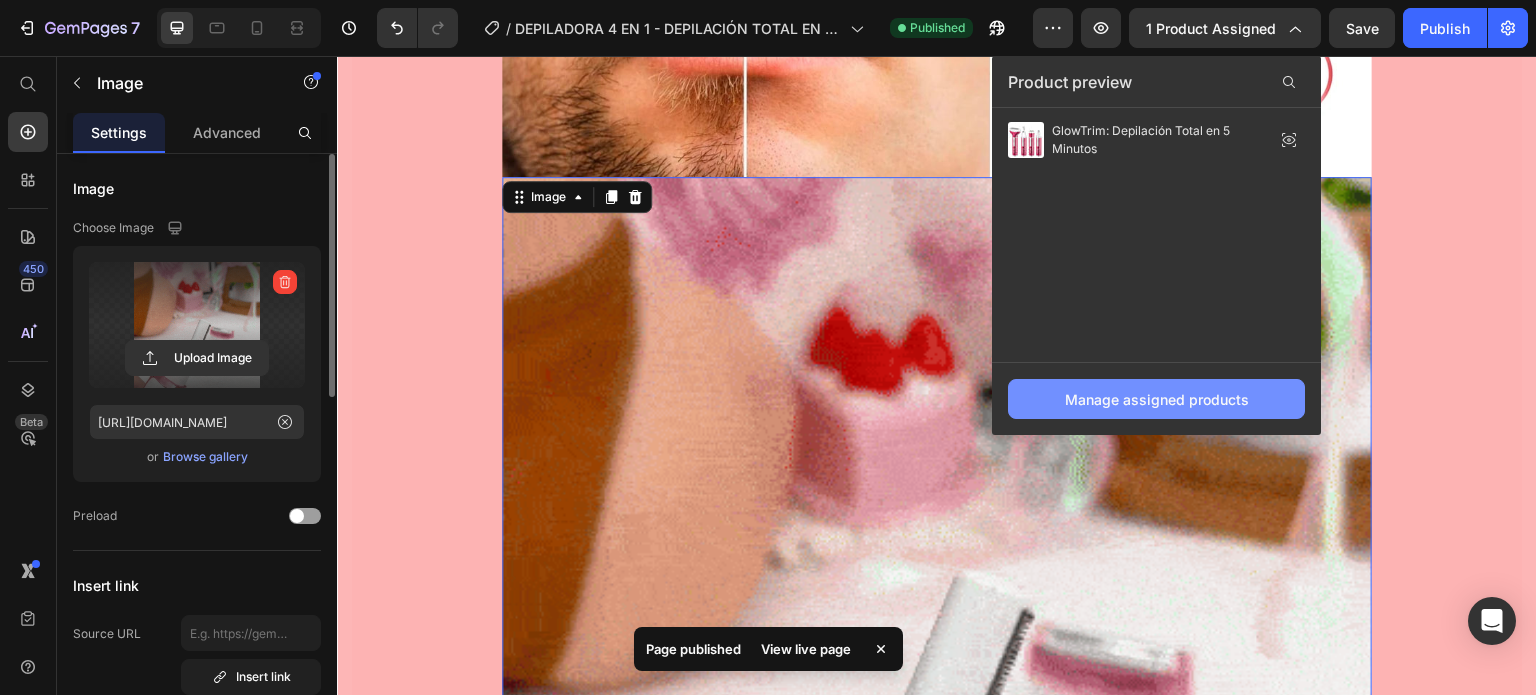 click on "Manage assigned products" at bounding box center (1157, 399) 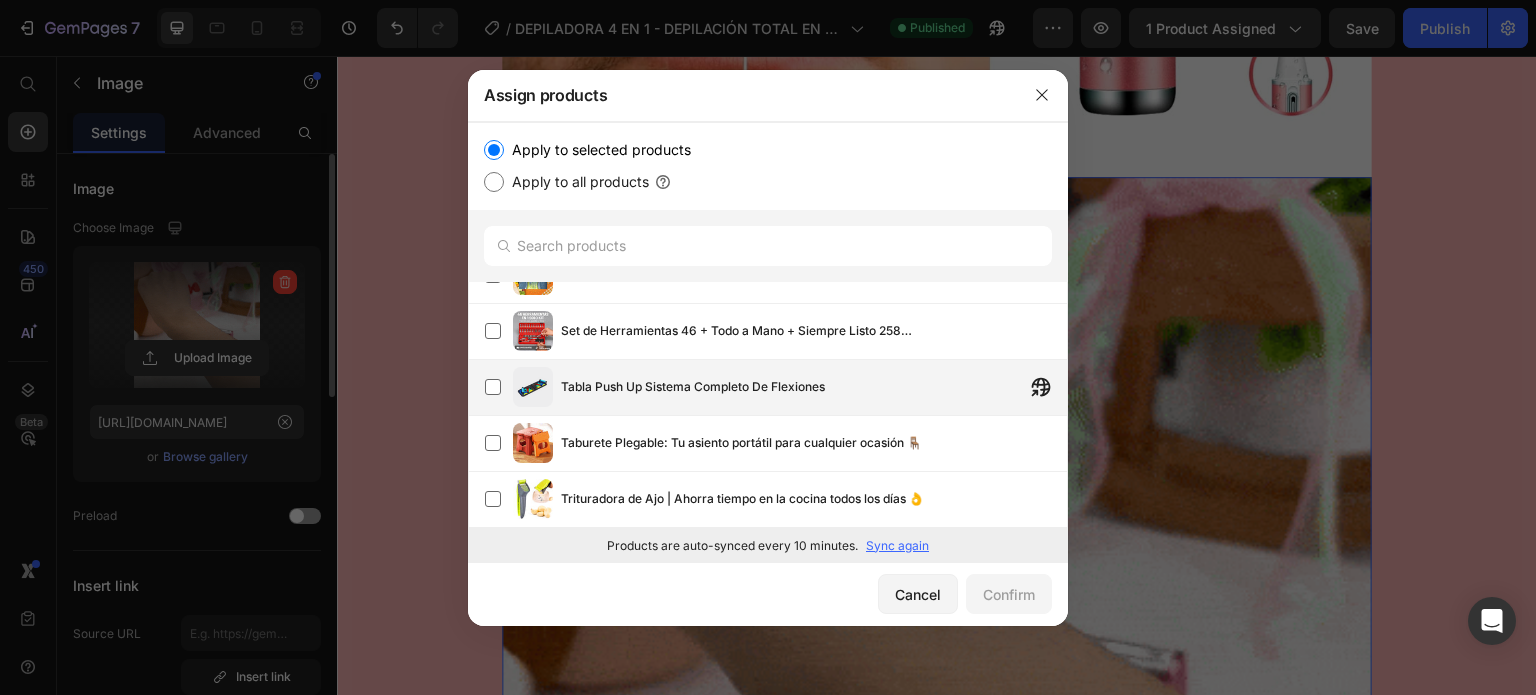 scroll, scrollTop: 375, scrollLeft: 0, axis: vertical 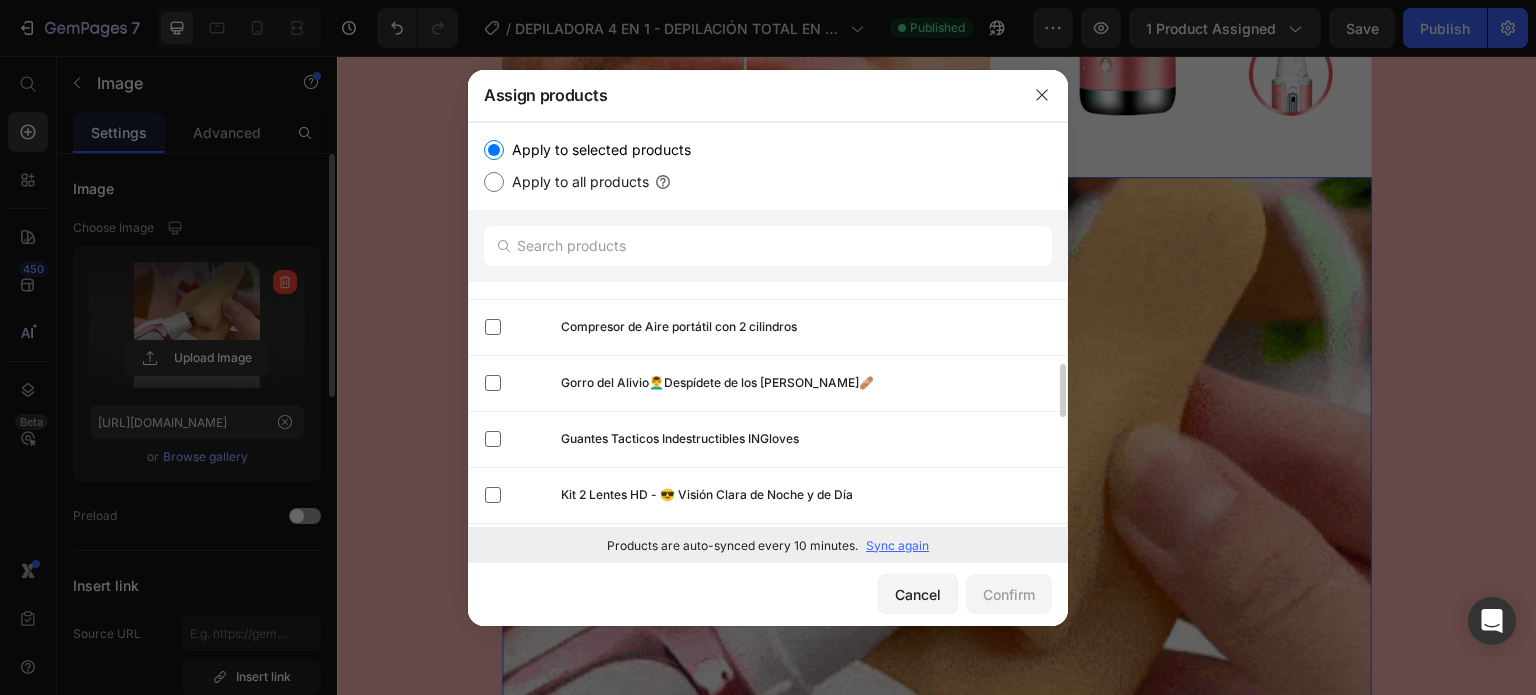 click on "Sync again" at bounding box center (897, 546) 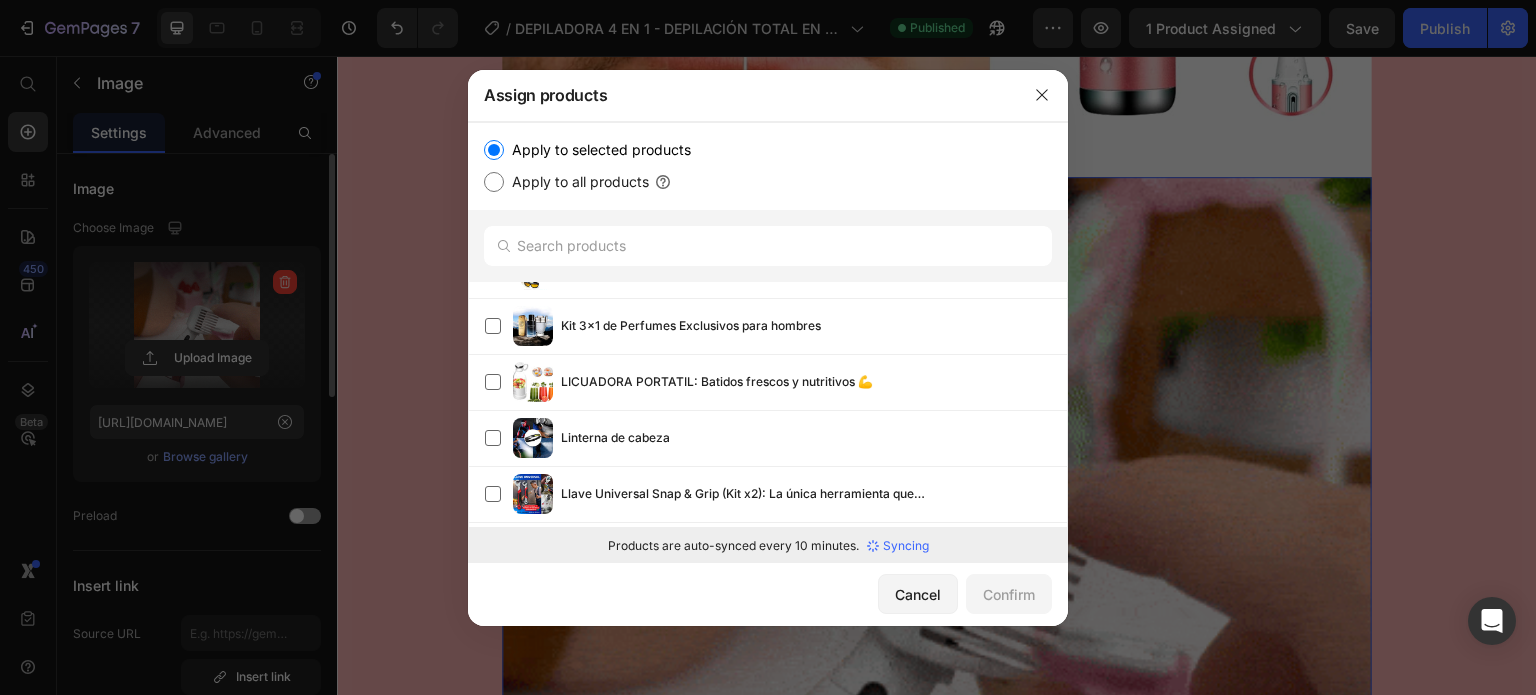 scroll, scrollTop: 875, scrollLeft: 0, axis: vertical 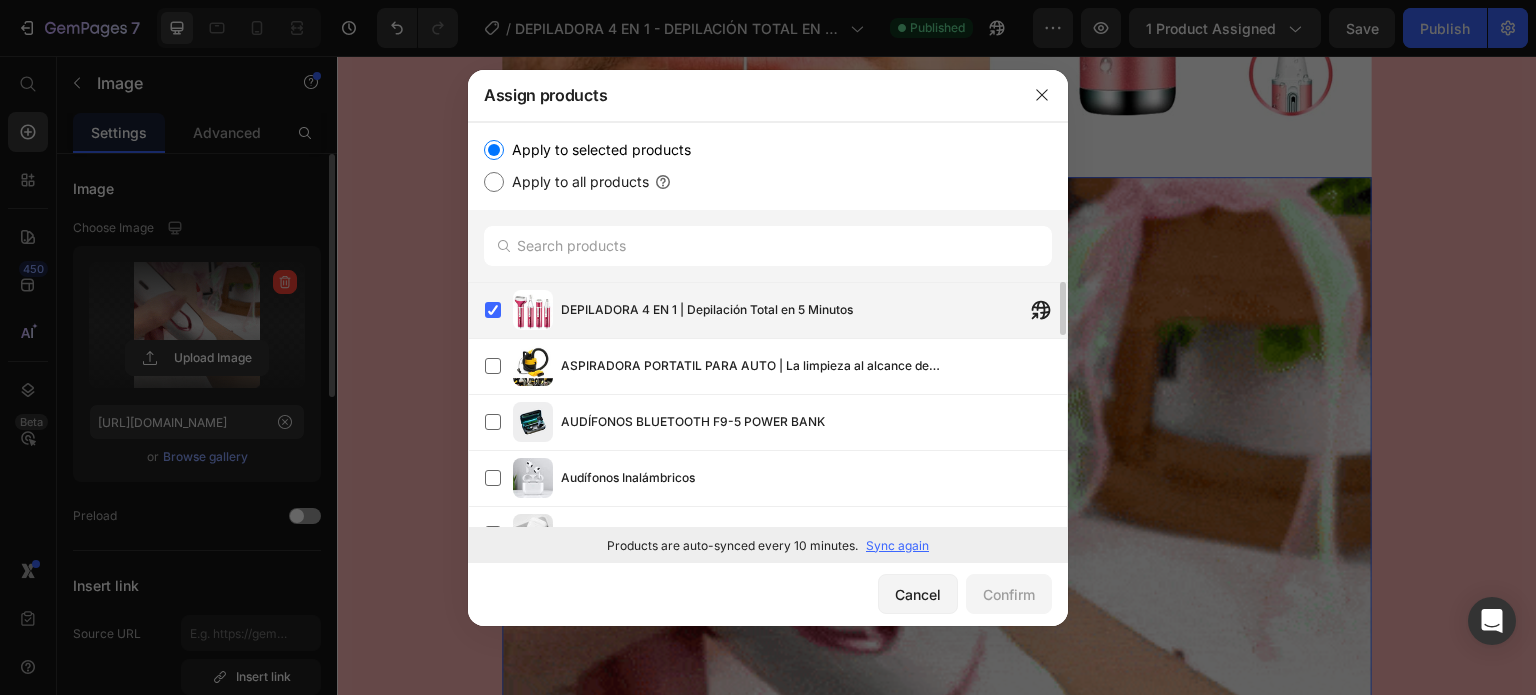 click on "DEPILADORA 4 EN 1 | Depilación Total en 5 Minutos" at bounding box center [707, 310] 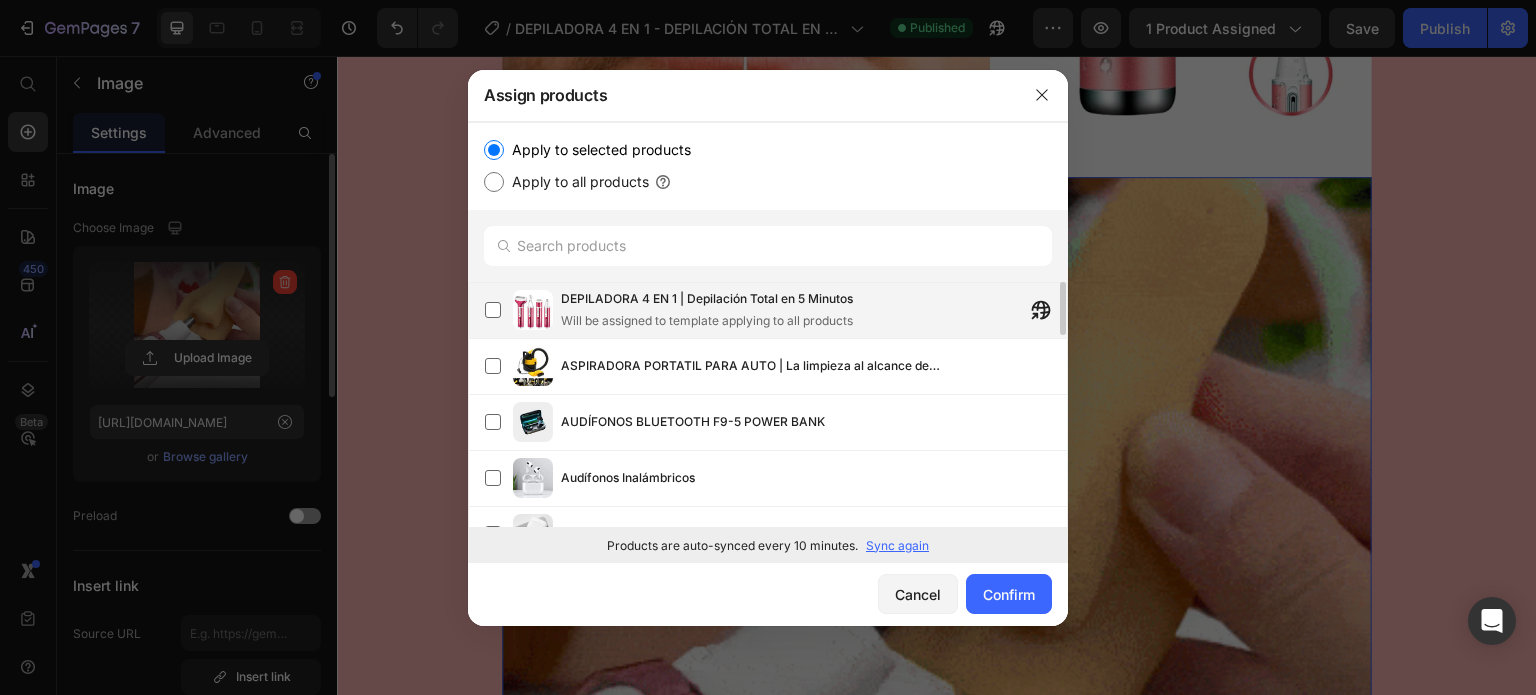 click on "Will be assigned to template applying to all products" at bounding box center [707, 321] 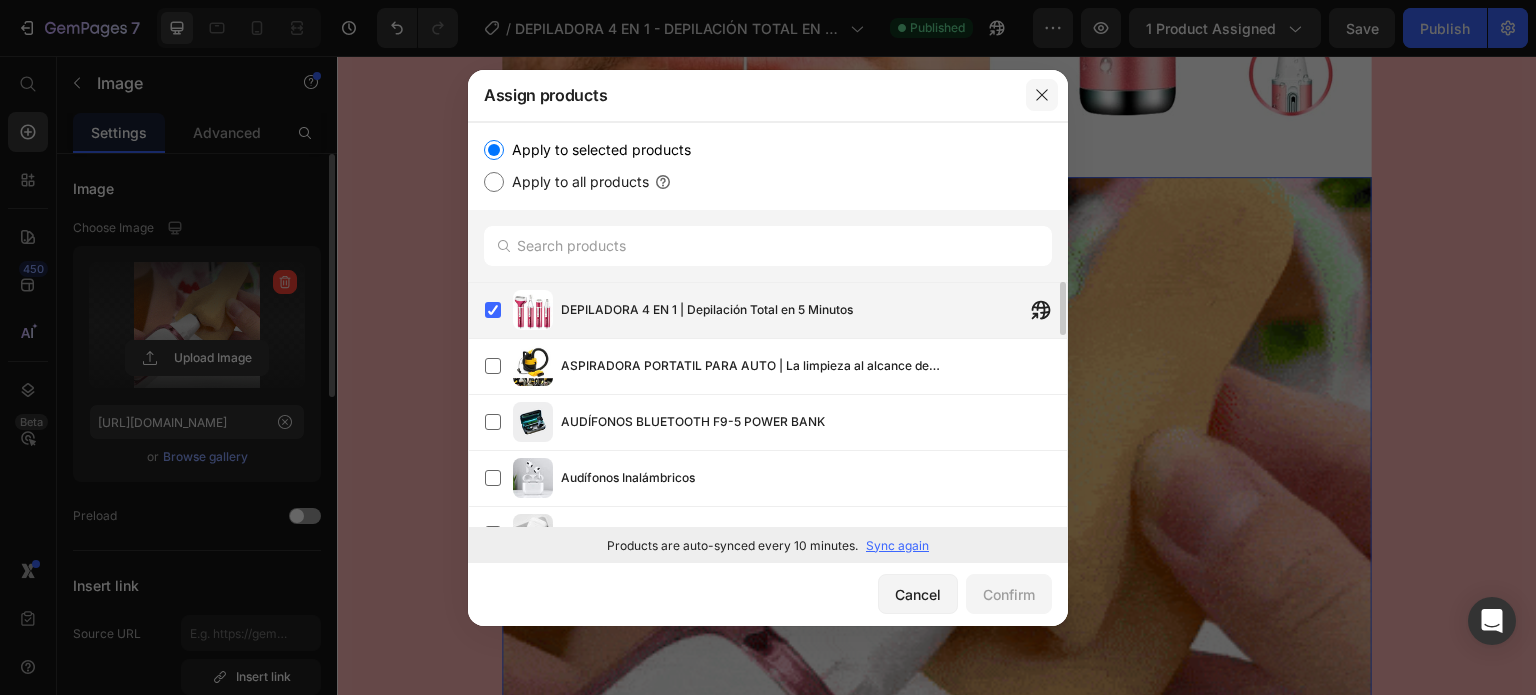 click 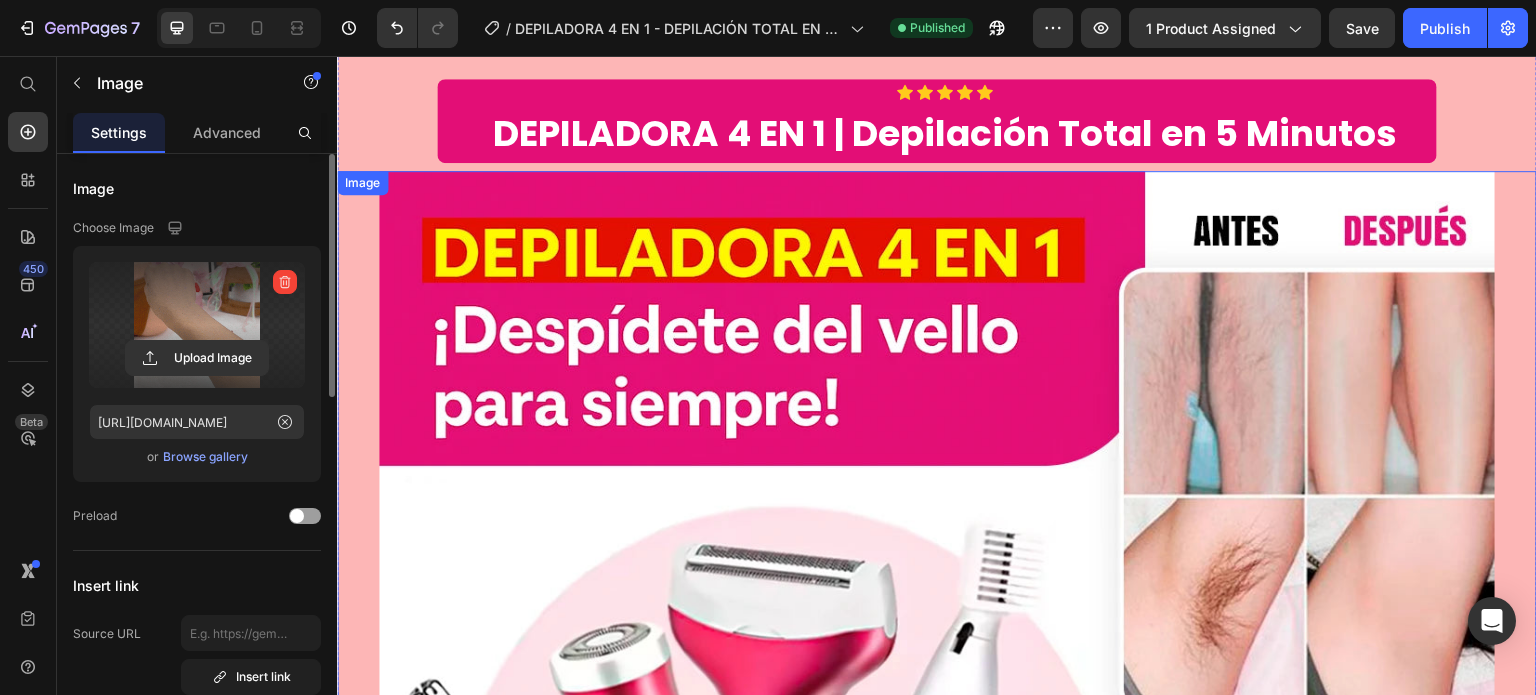 scroll, scrollTop: 0, scrollLeft: 0, axis: both 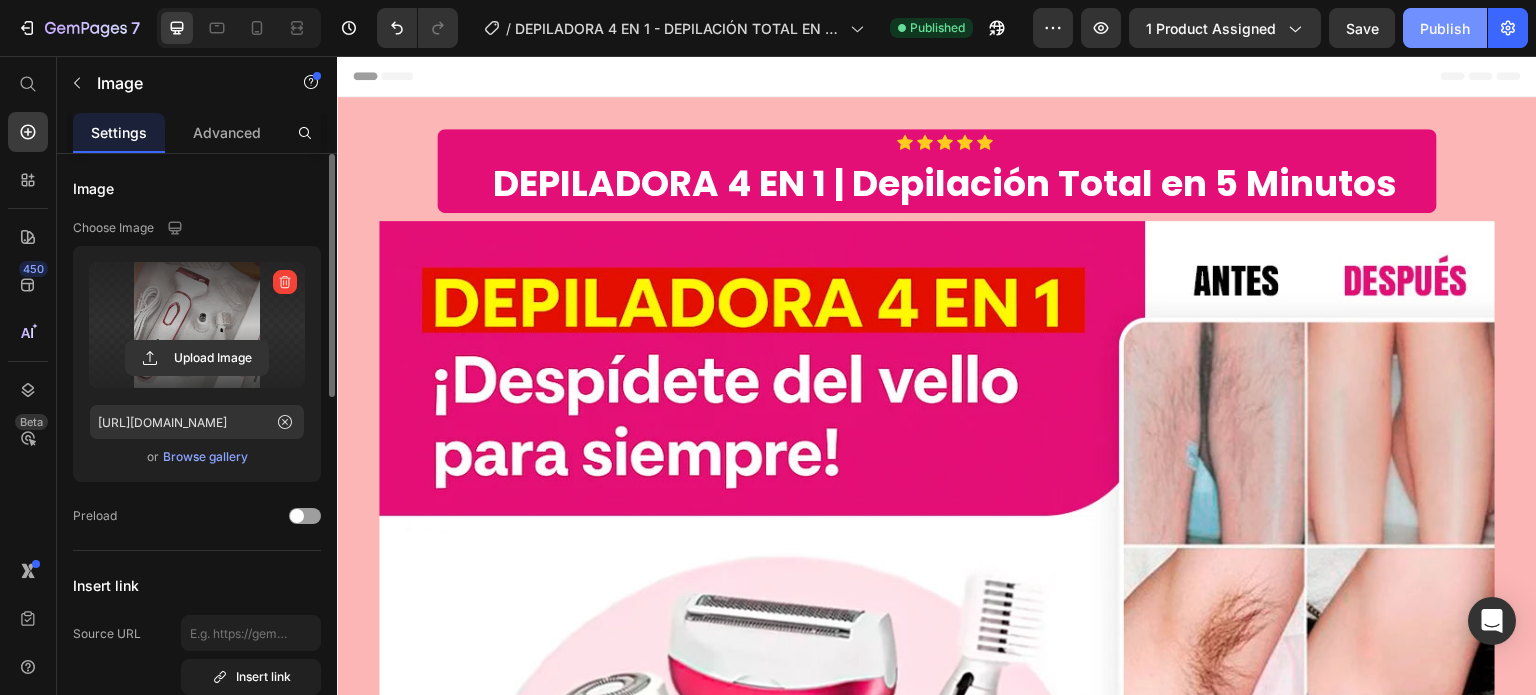 click on "Publish" 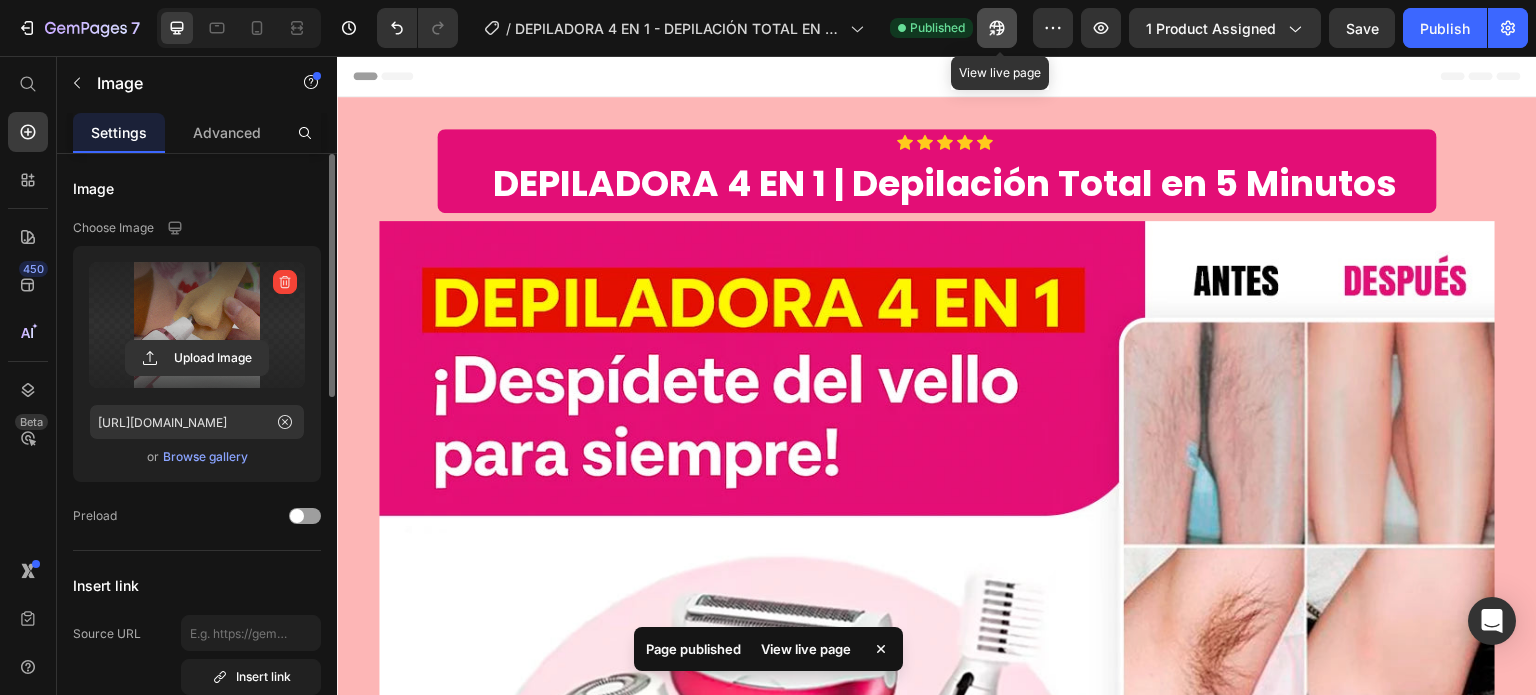 click 